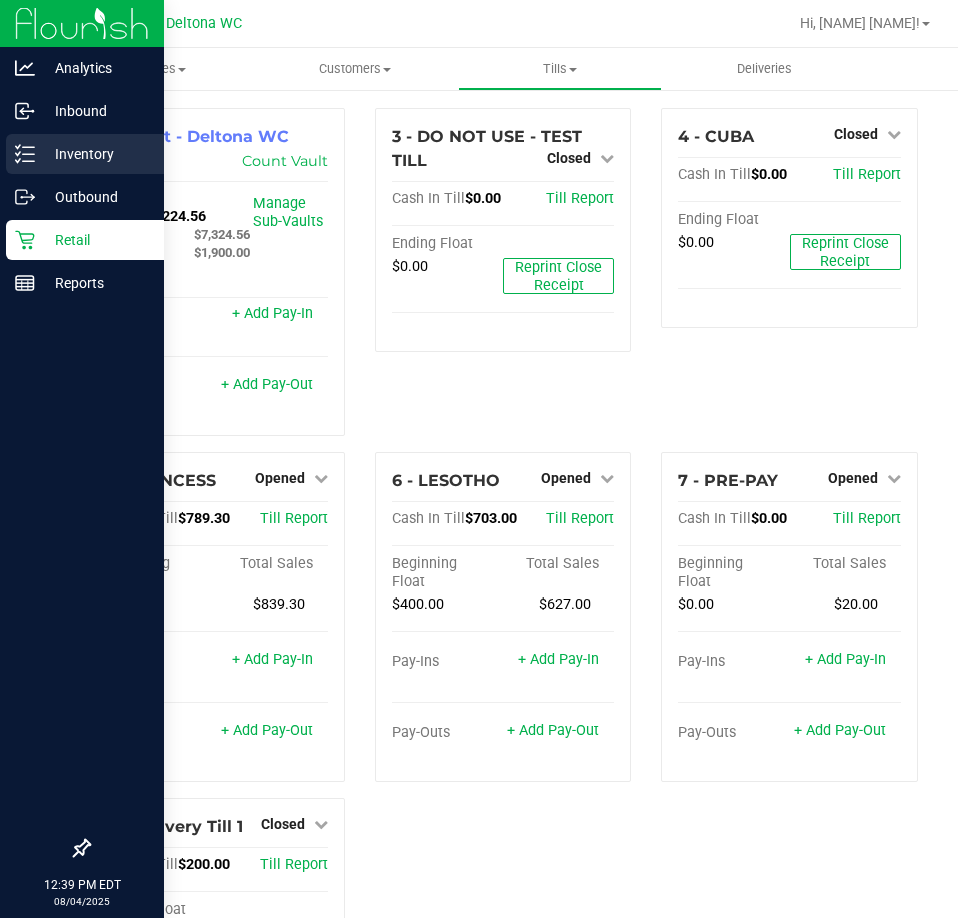 scroll, scrollTop: 0, scrollLeft: 0, axis: both 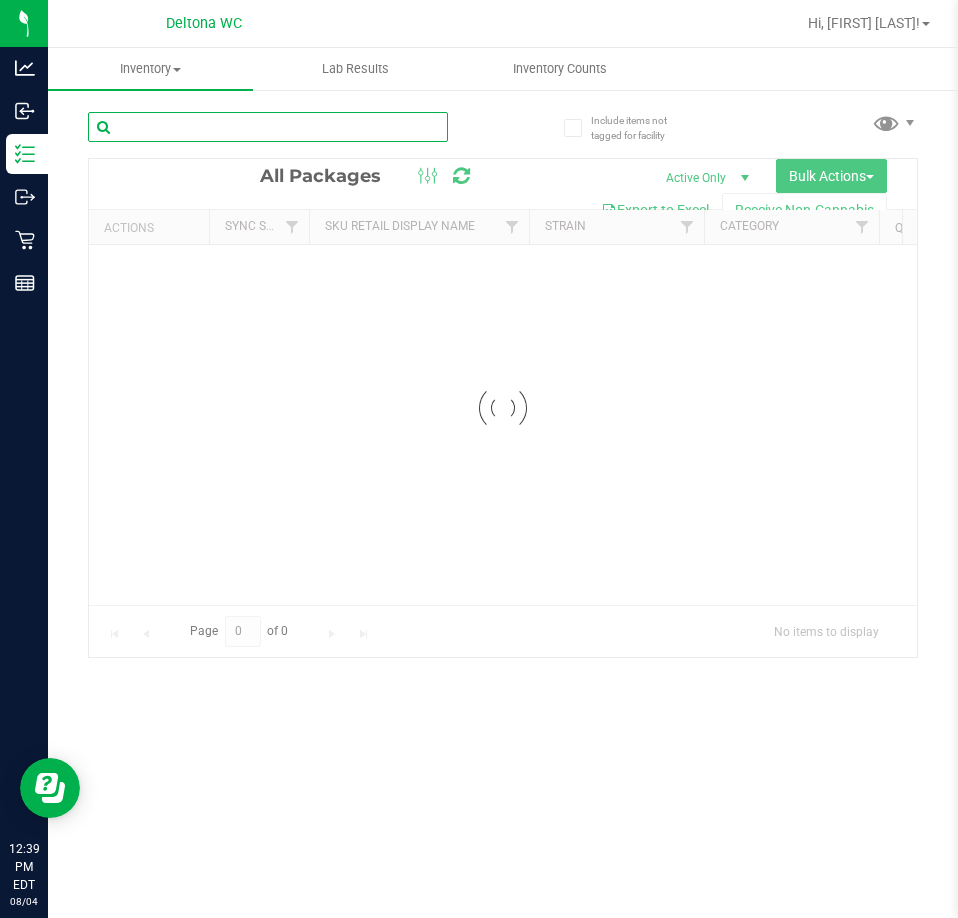 click at bounding box center (268, 127) 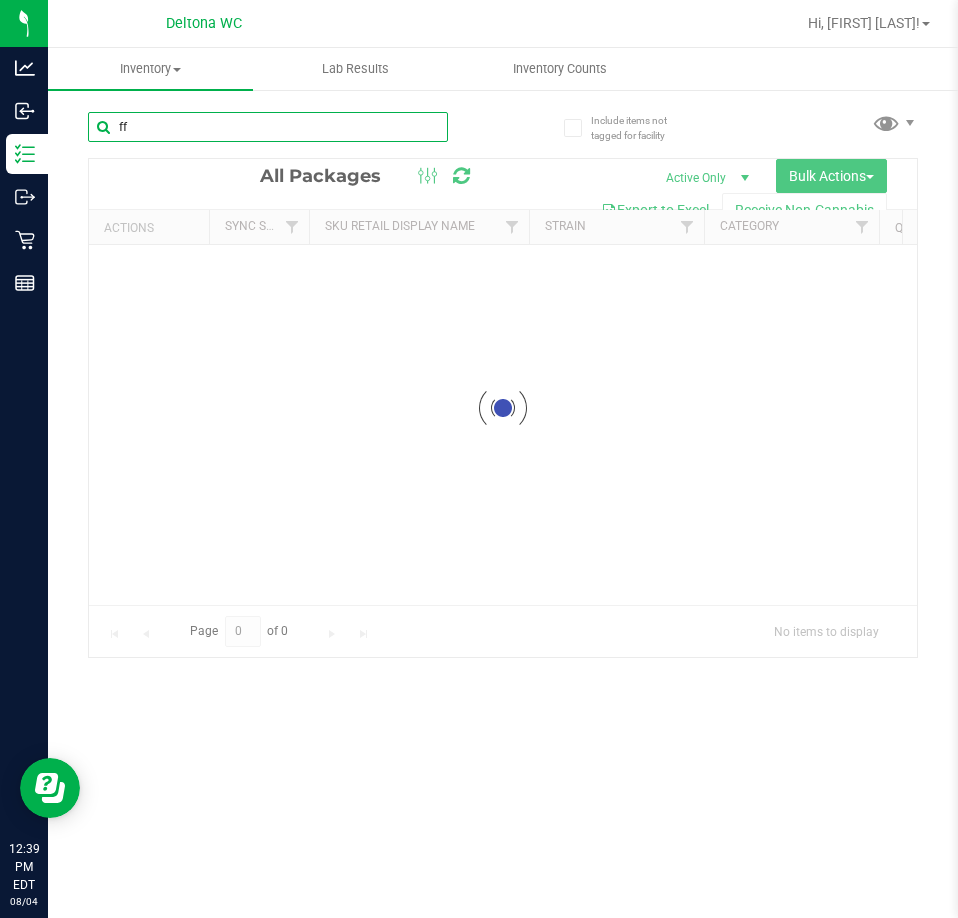 type on "ffp" 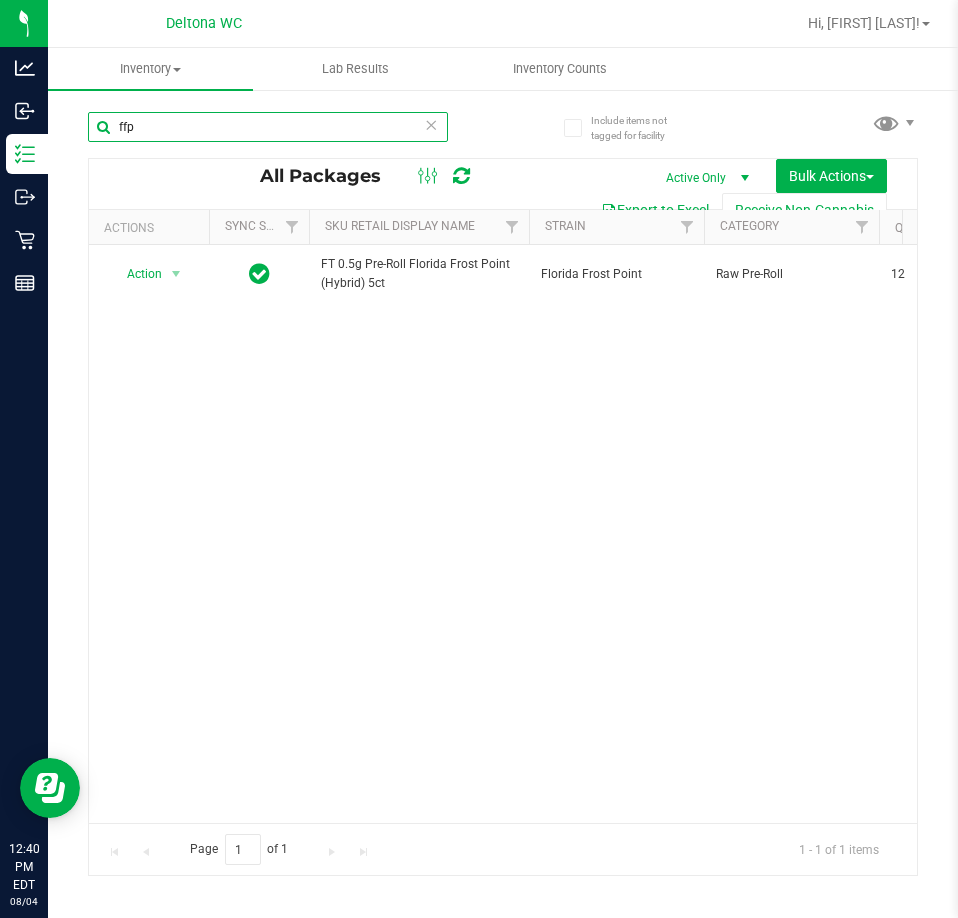 scroll, scrollTop: 0, scrollLeft: 417, axis: horizontal 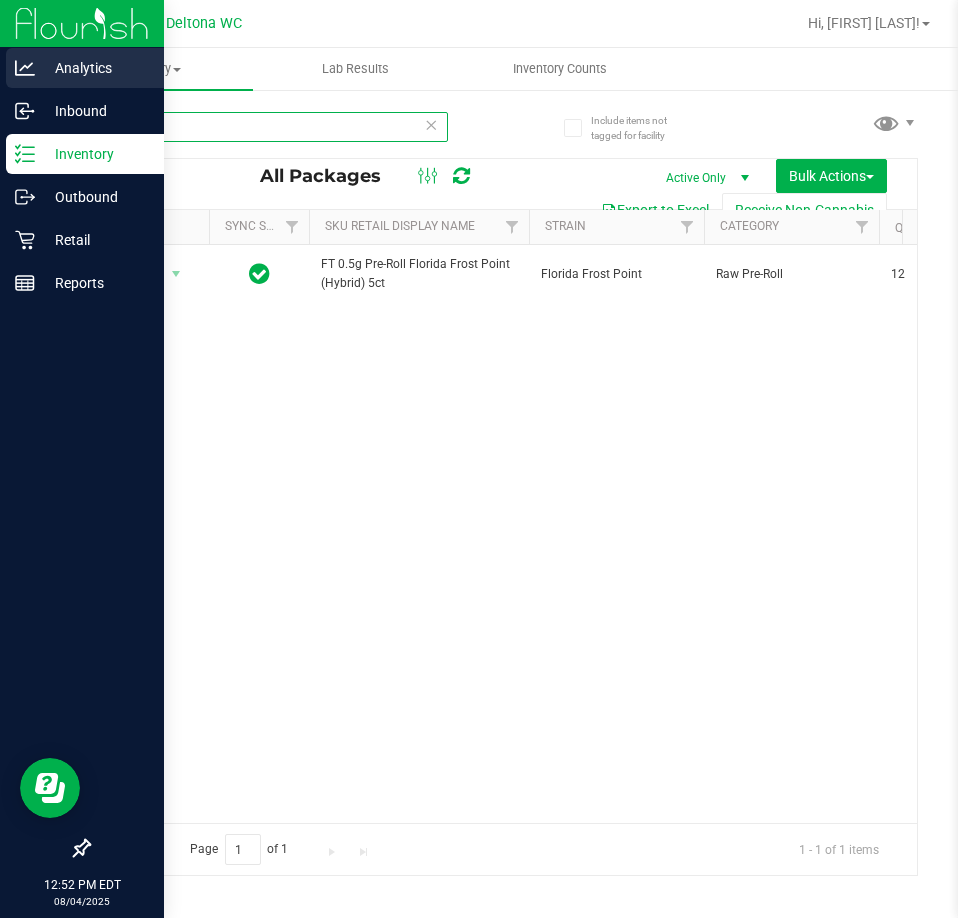 drag, startPoint x: 173, startPoint y: 120, endPoint x: 1, endPoint y: 53, distance: 184.58873 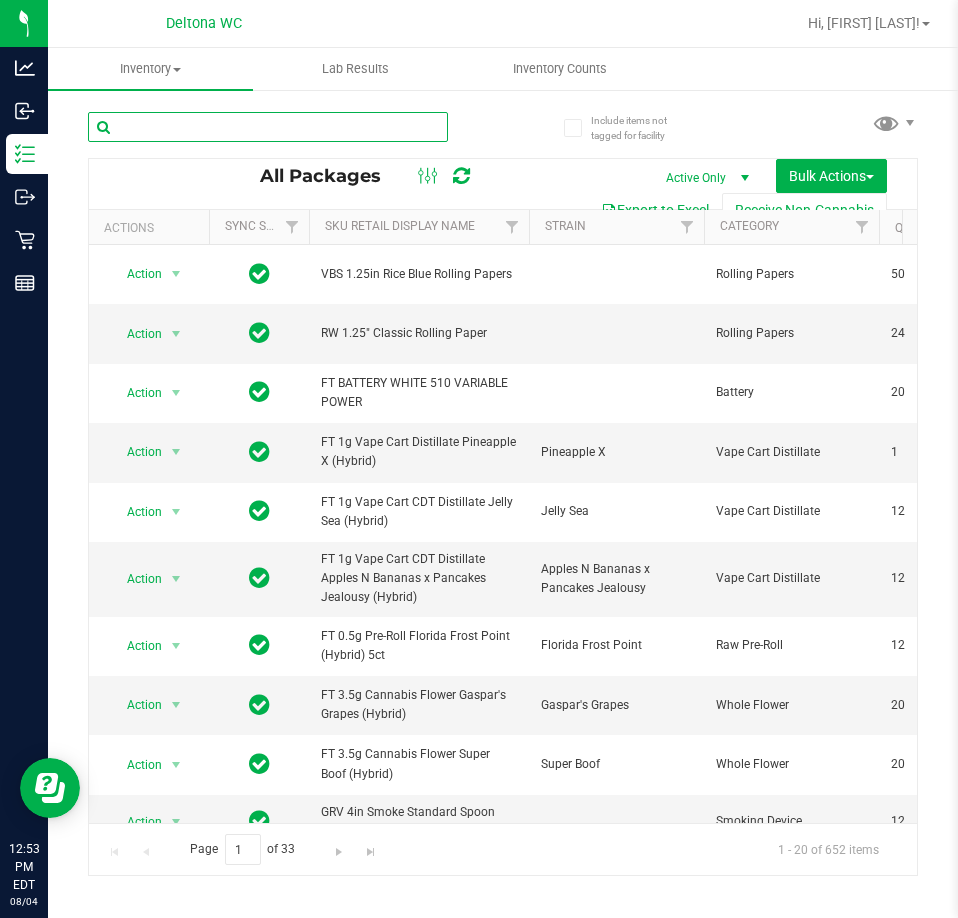 click at bounding box center (268, 127) 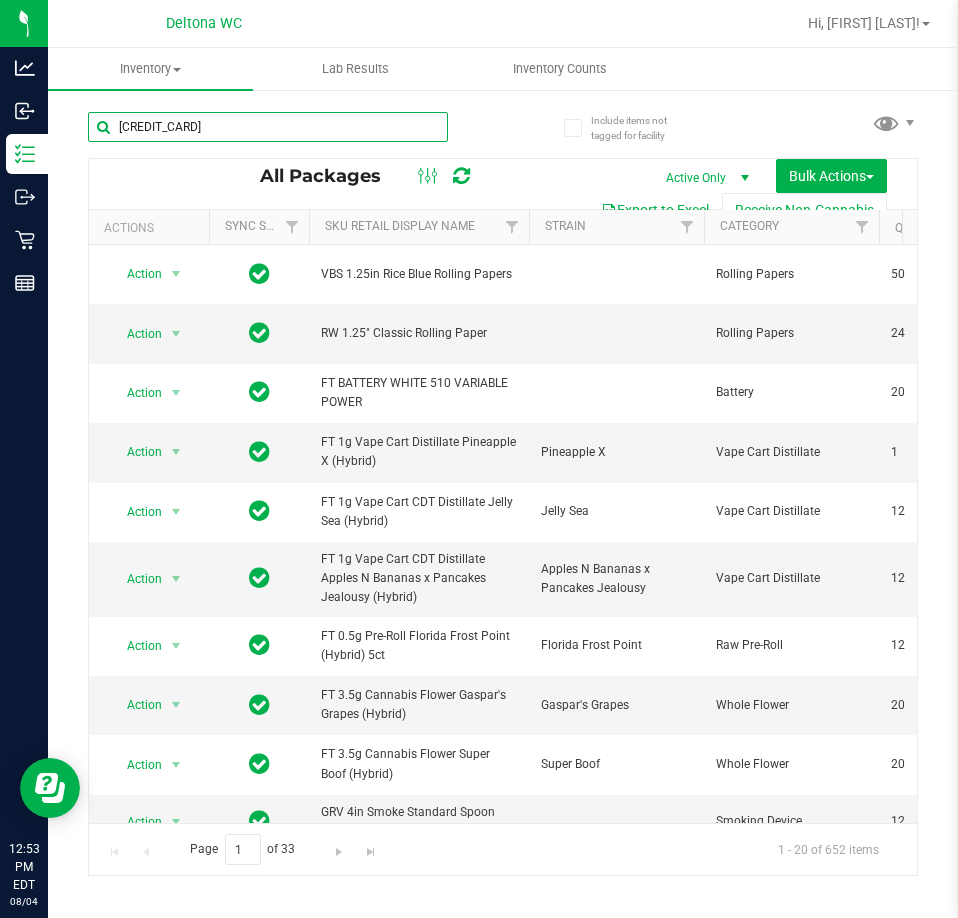 type on "[CREDIT_CARD]" 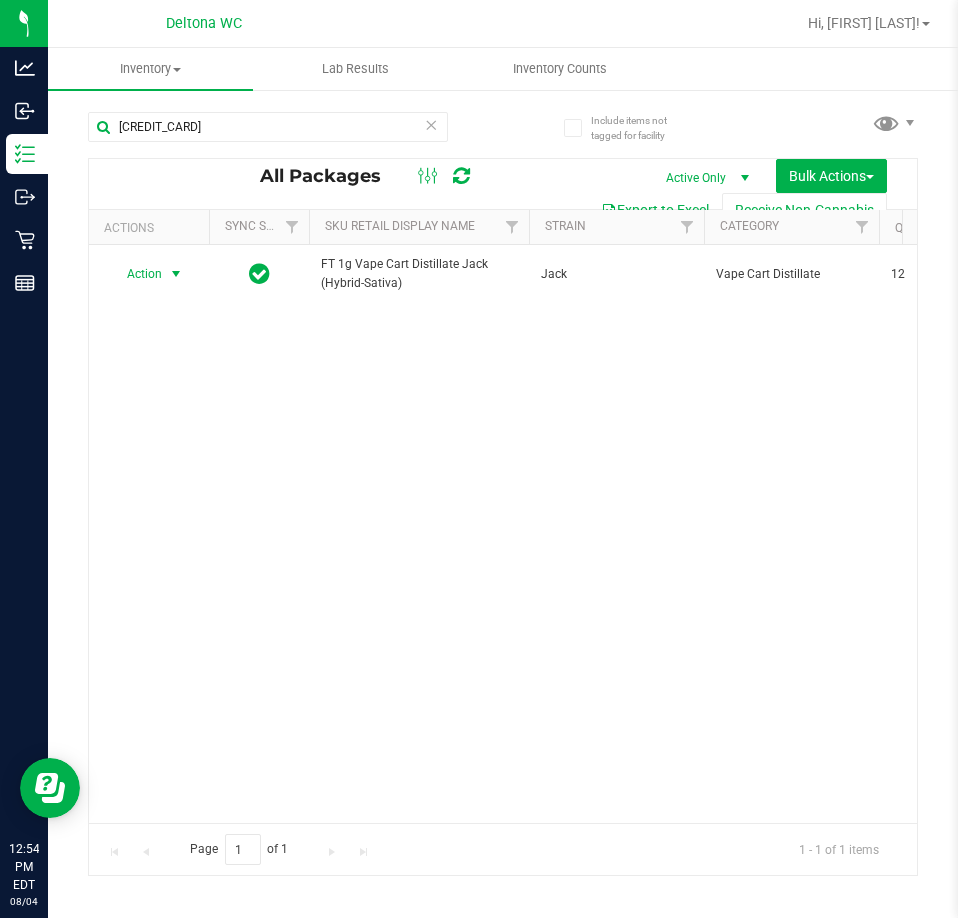 drag, startPoint x: 150, startPoint y: 274, endPoint x: 153, endPoint y: 297, distance: 23.194826 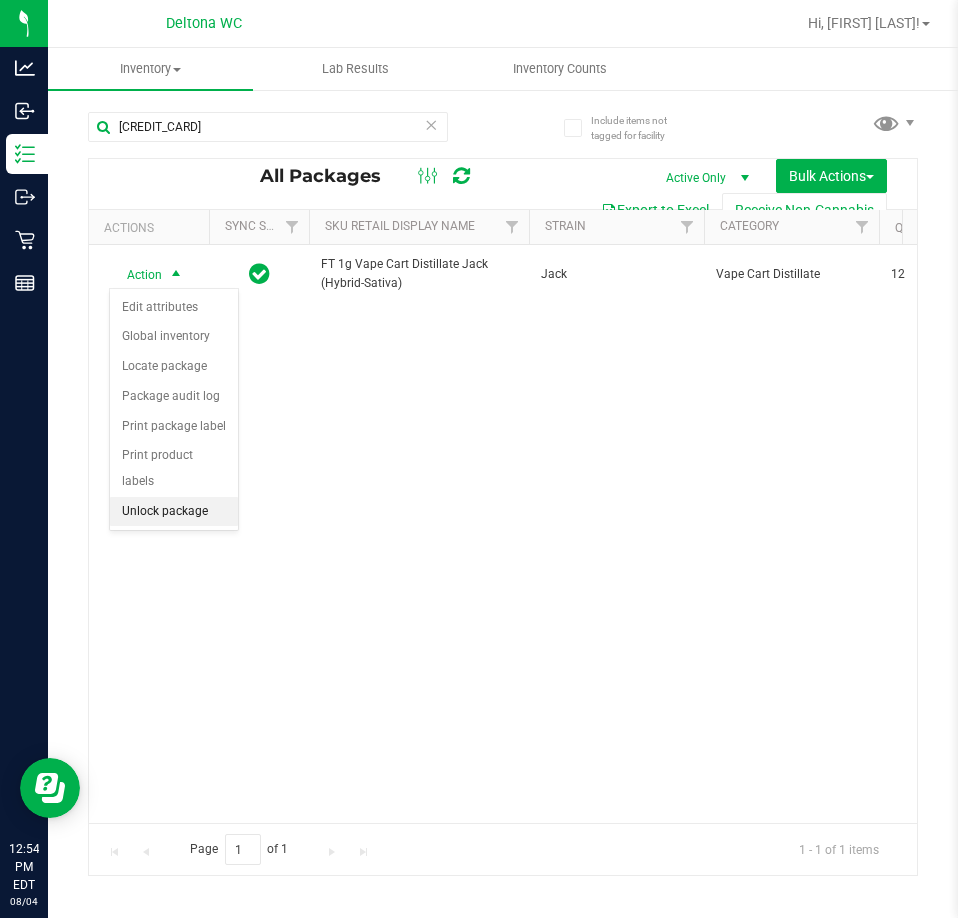 click on "Unlock package" at bounding box center [174, 512] 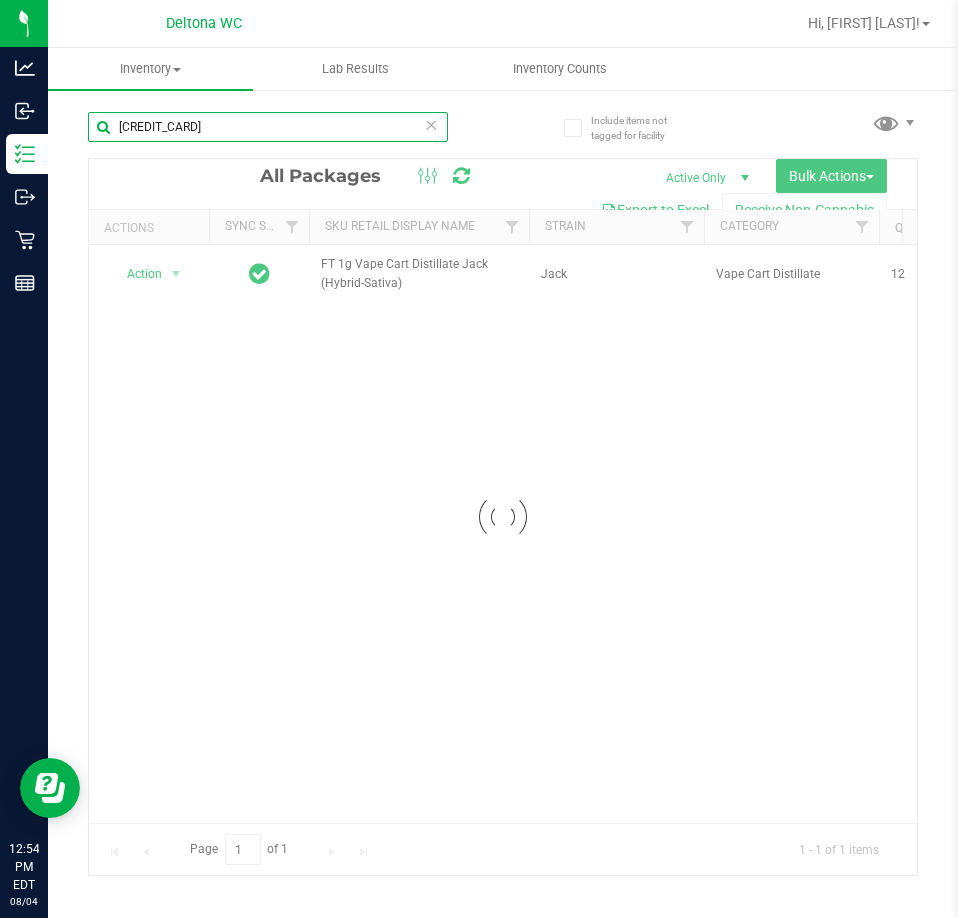 click on "[CREDIT_CARD]" at bounding box center [268, 127] 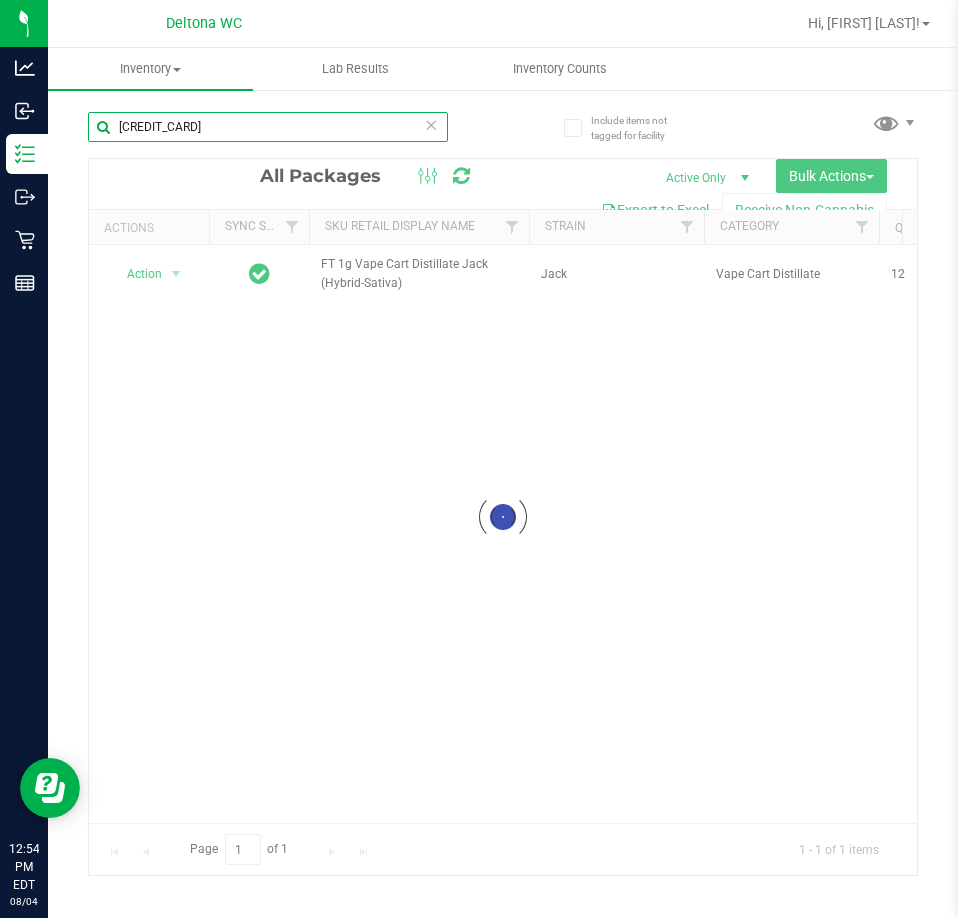 click on "[CREDIT_CARD]" at bounding box center [268, 127] 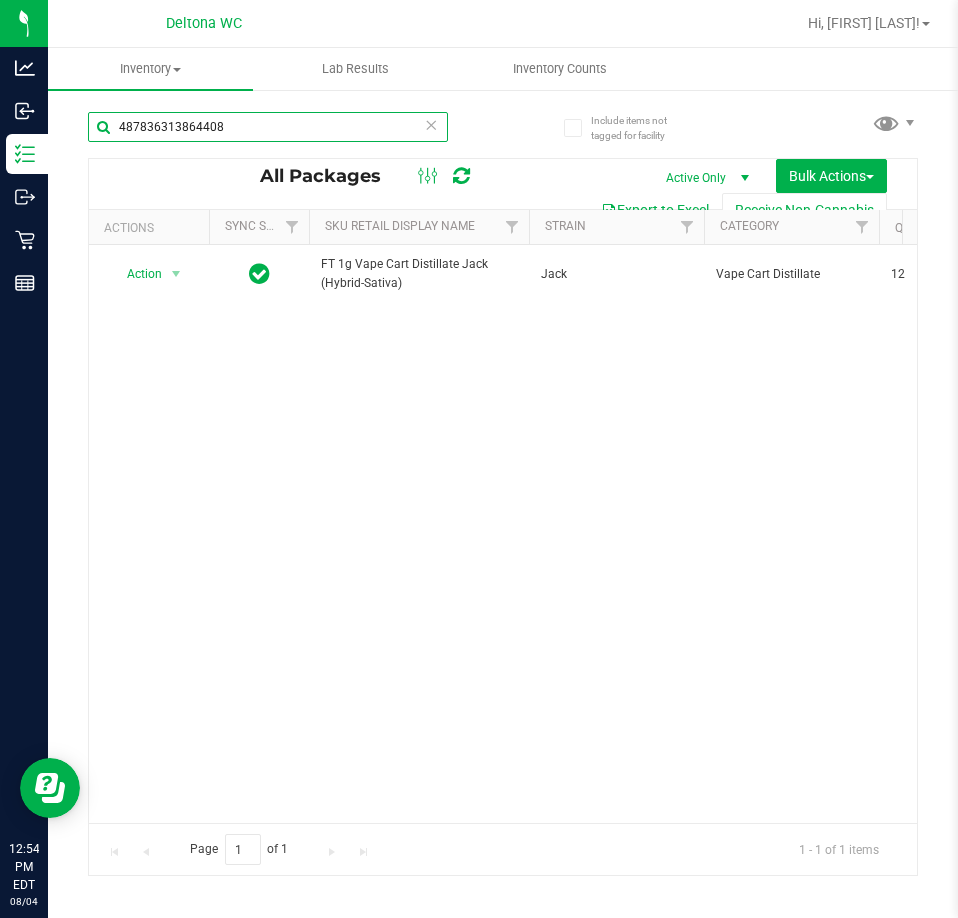 type on "[CREDIT_CARD]" 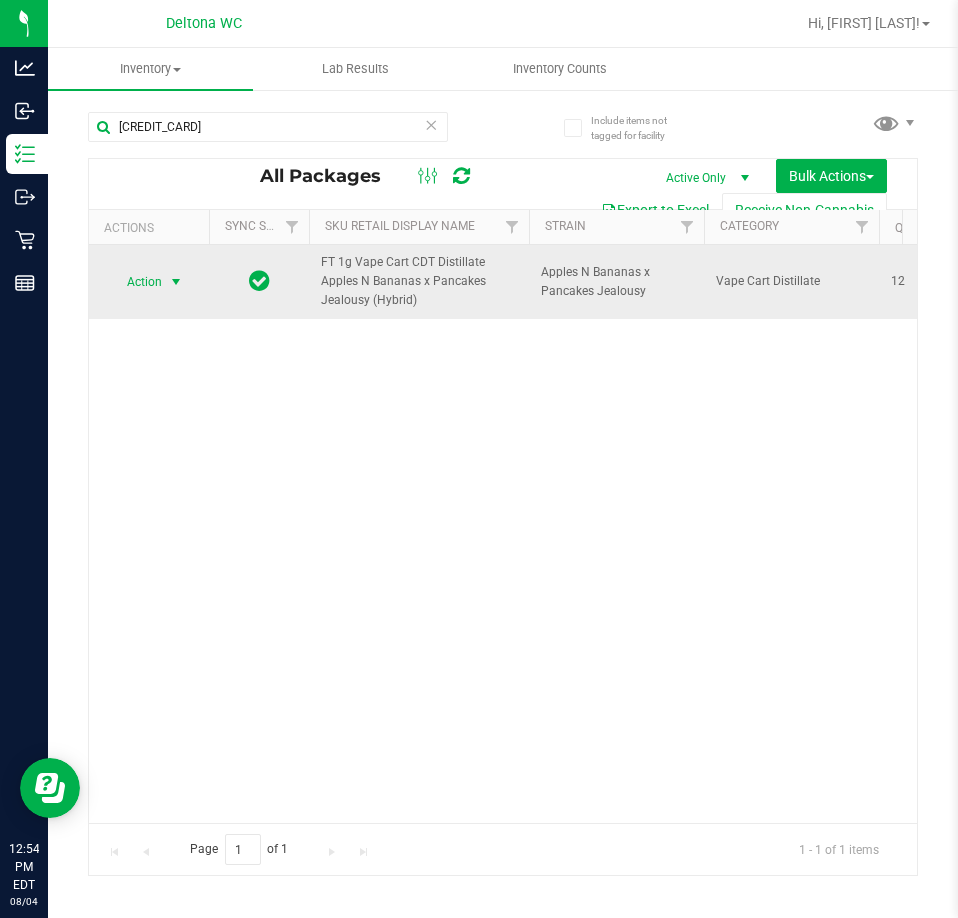 click at bounding box center [176, 282] 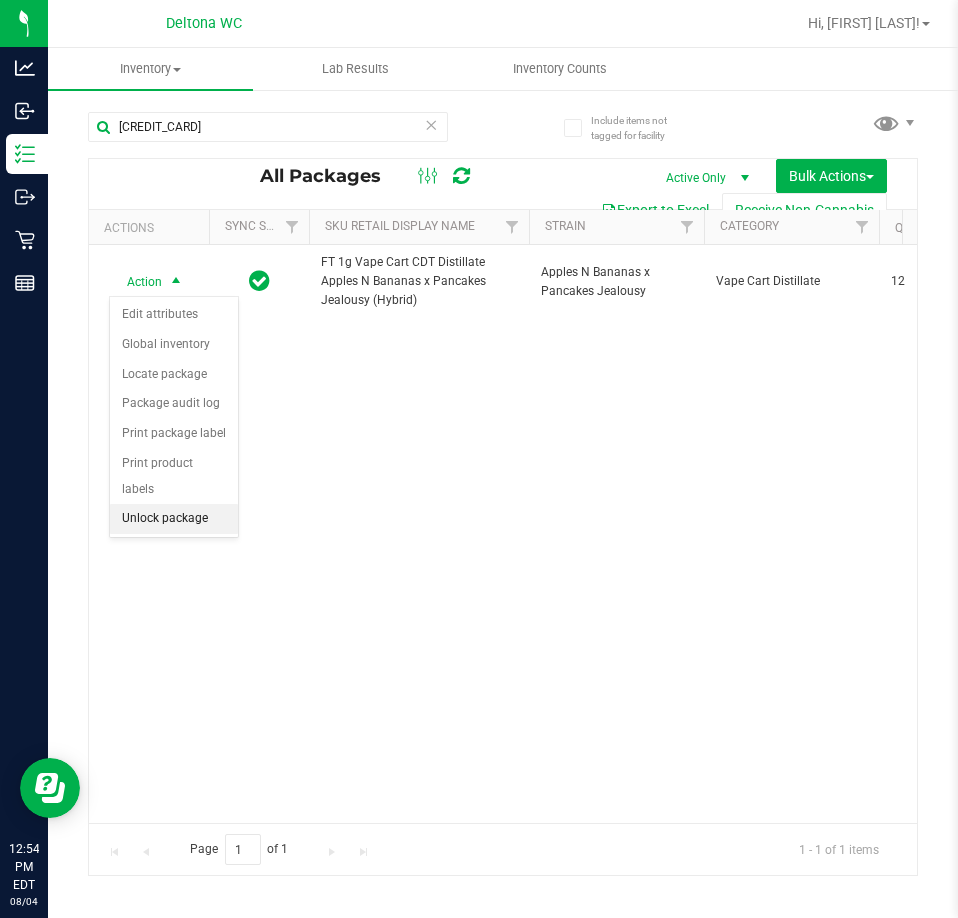 click on "Unlock package" at bounding box center (174, 519) 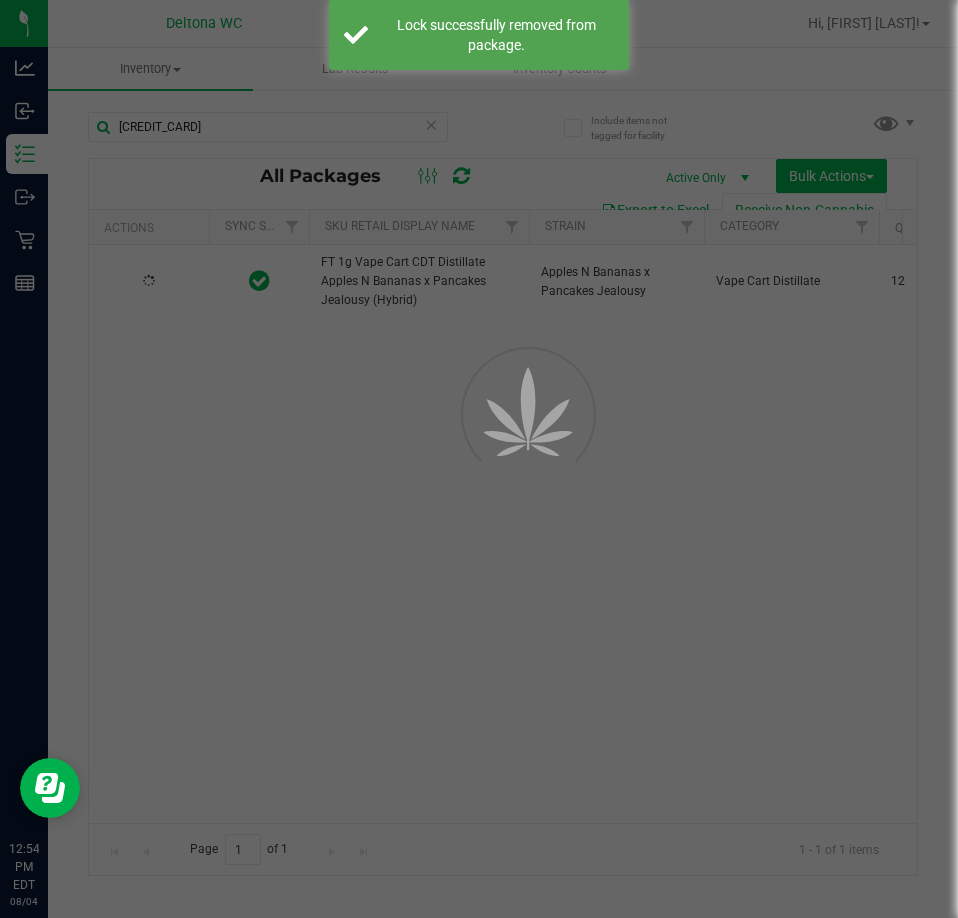 click at bounding box center [479, 459] 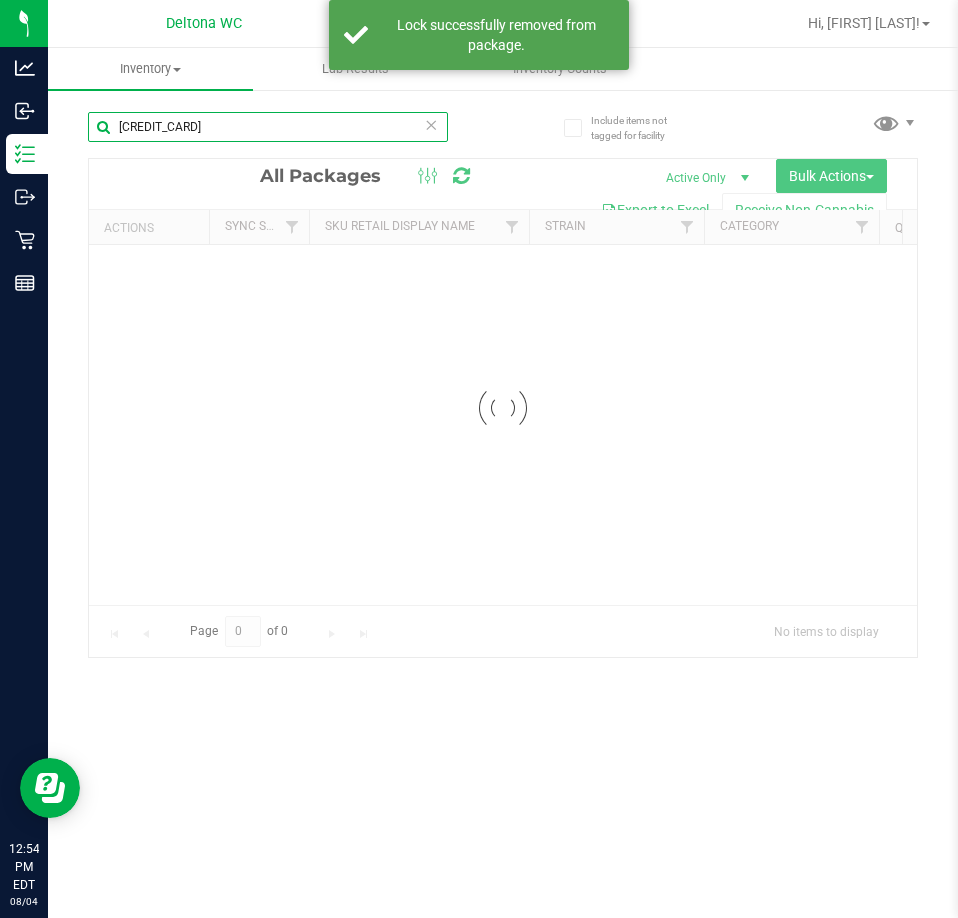 click on "[CREDIT_CARD]" at bounding box center [268, 127] 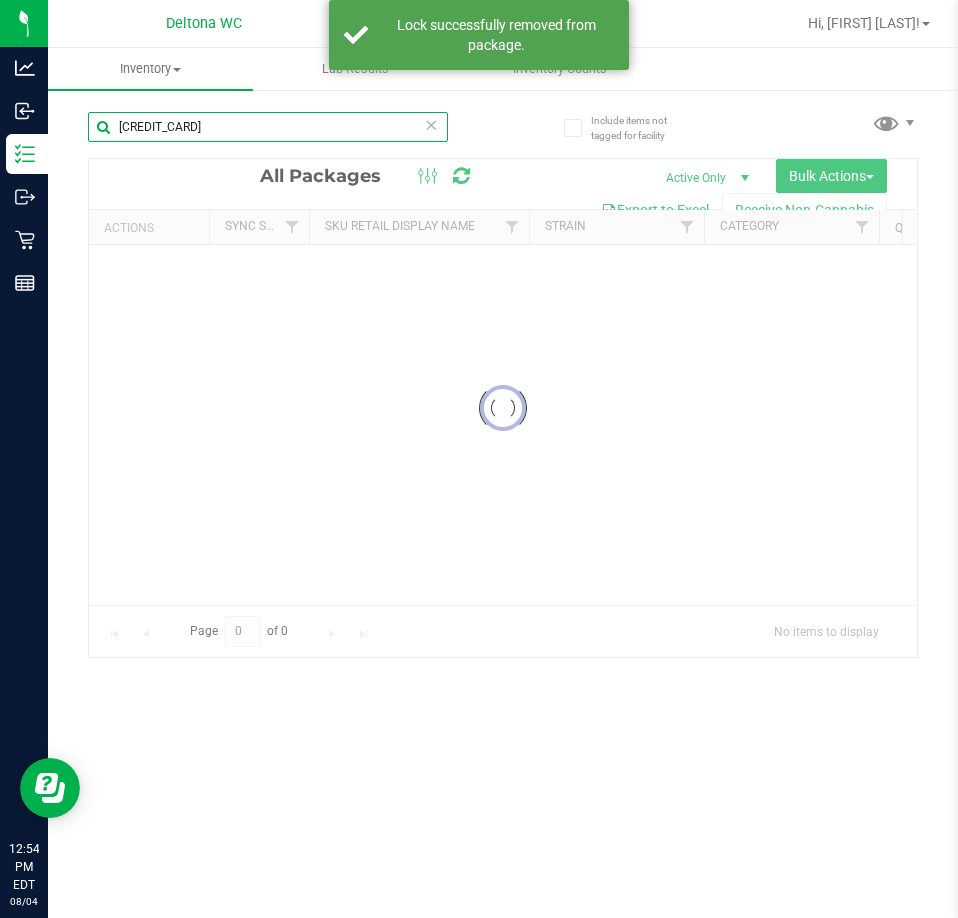 click on "[CREDIT_CARD]" at bounding box center [268, 127] 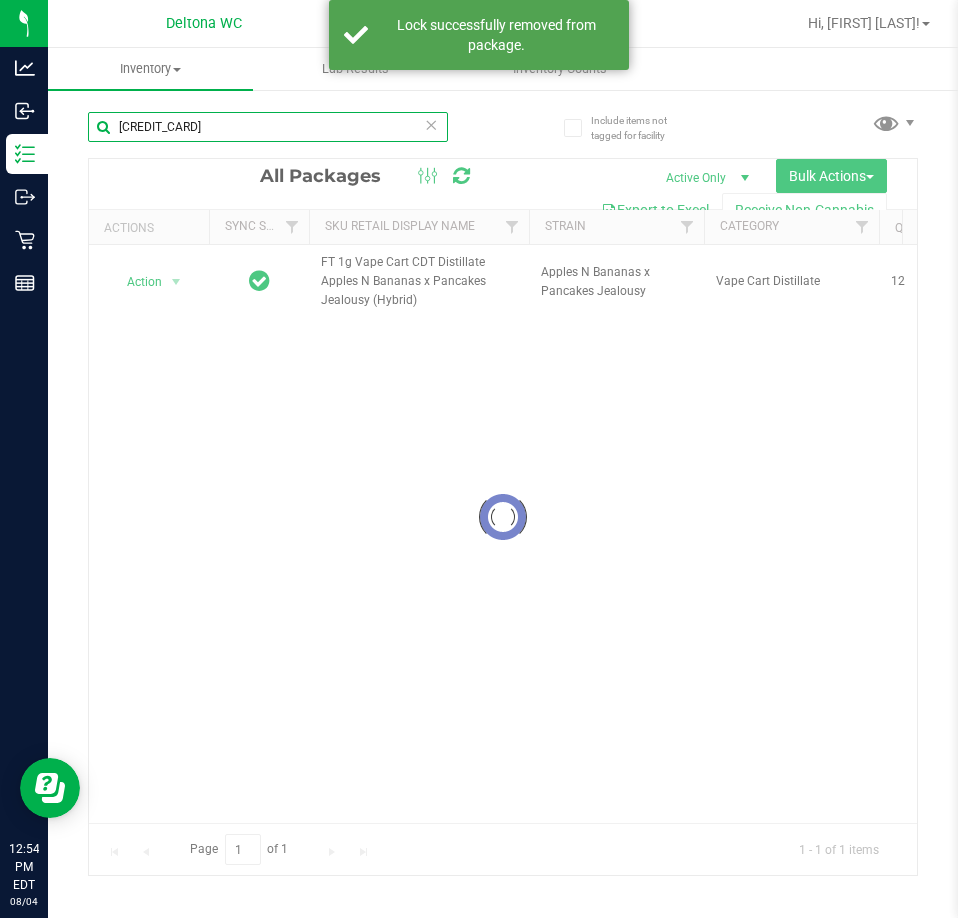 type on "[CREDIT_CARD]" 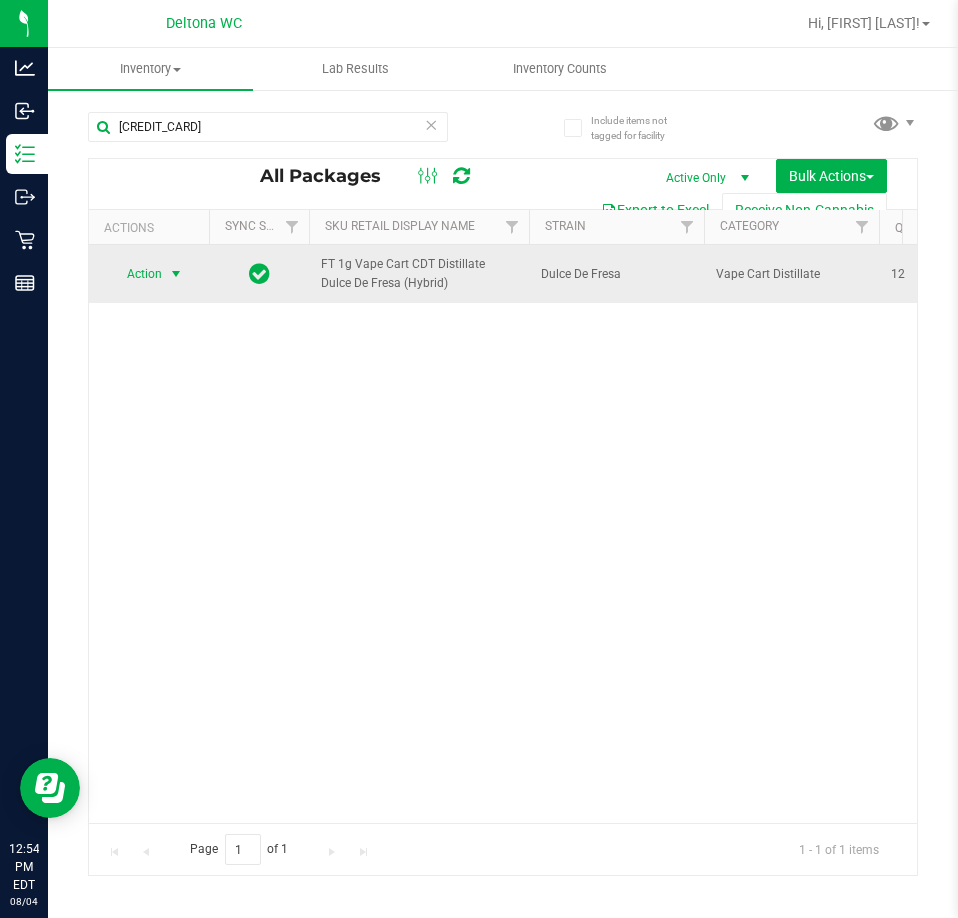 click at bounding box center (176, 274) 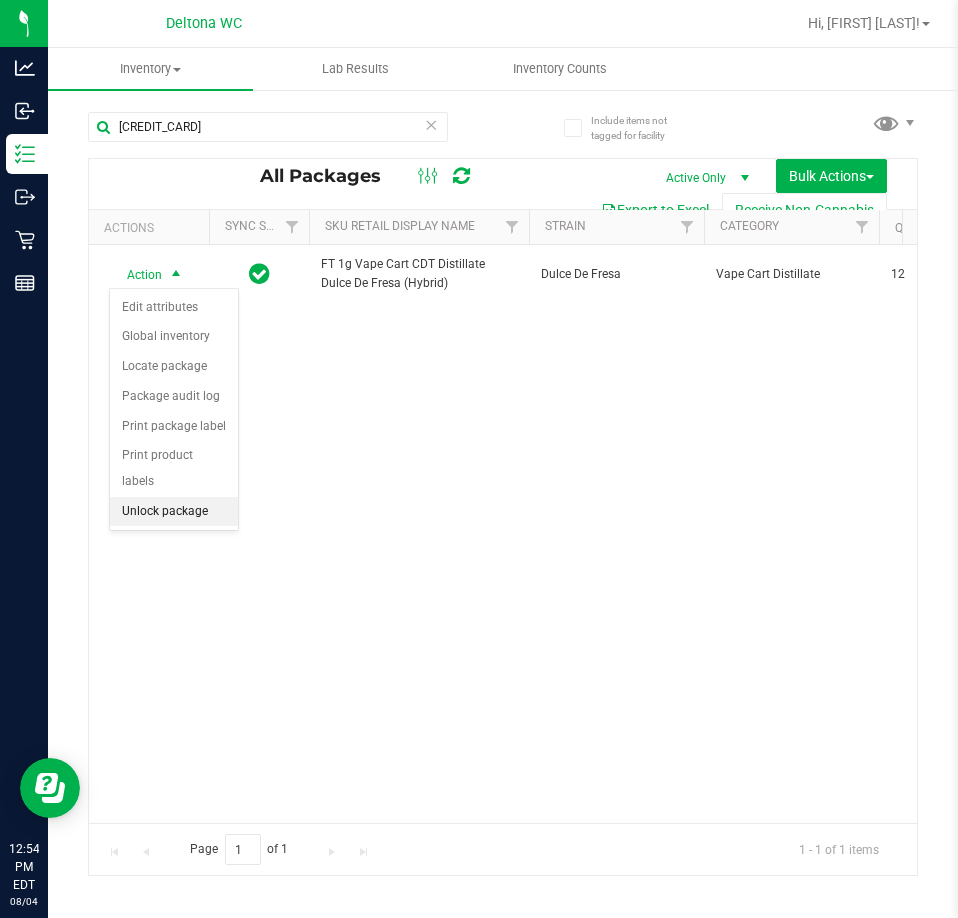 click on "Unlock package" at bounding box center (174, 512) 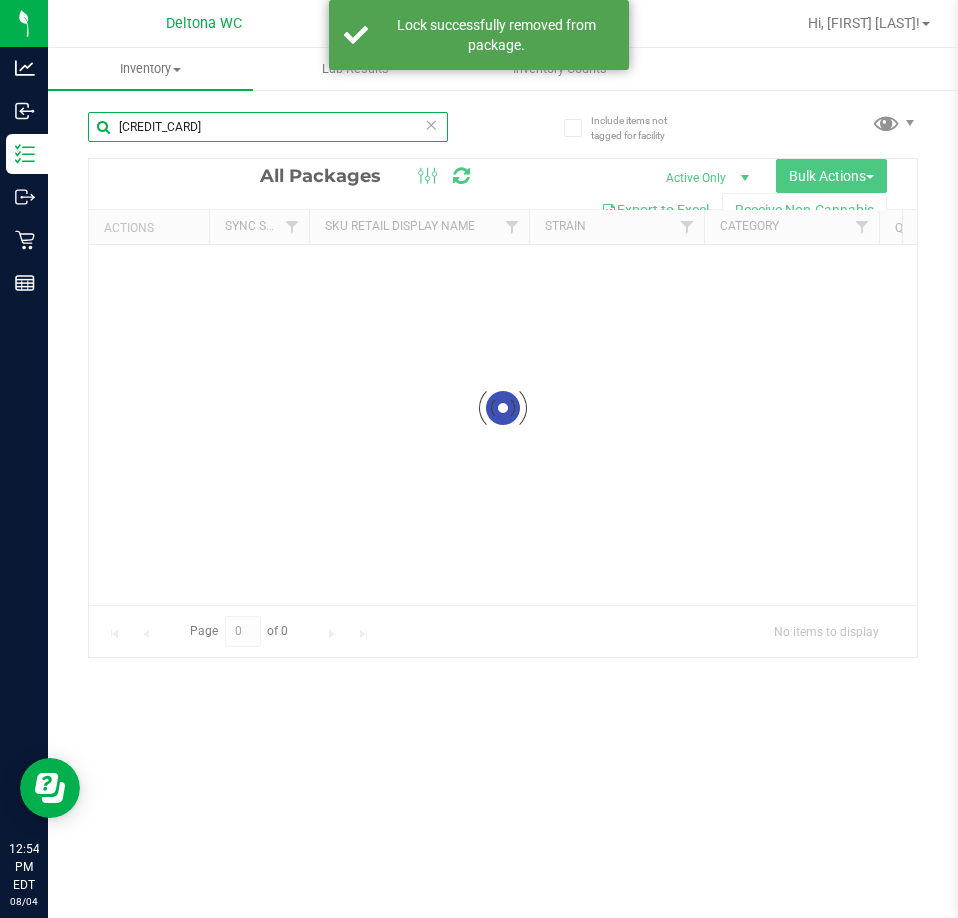 click on "[CREDIT_CARD]" at bounding box center (268, 127) 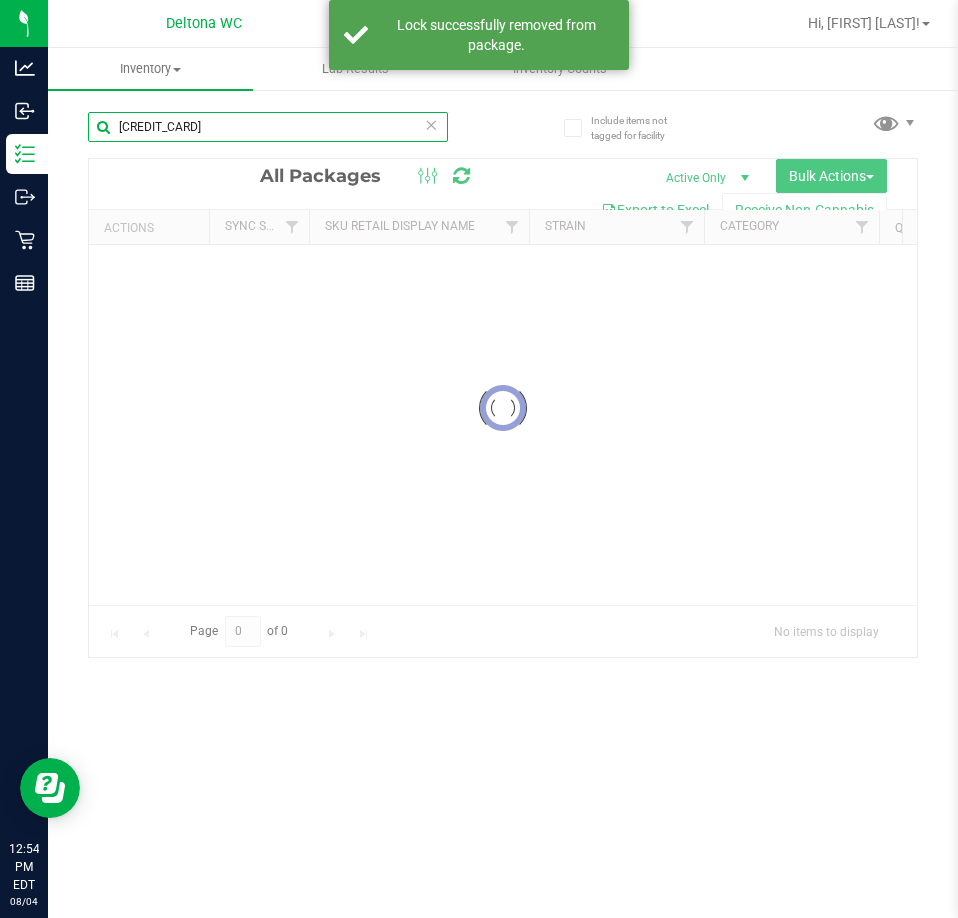 click on "[CREDIT_CARD]" at bounding box center [268, 127] 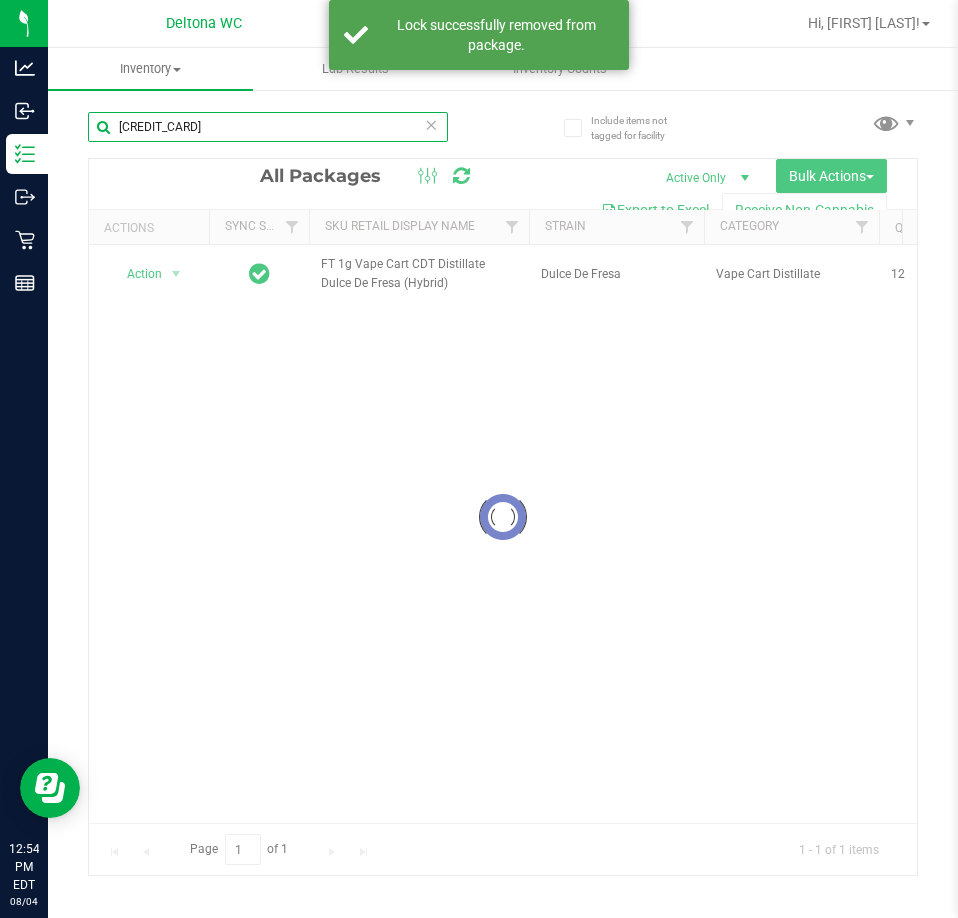 type on "[CREDIT_CARD]" 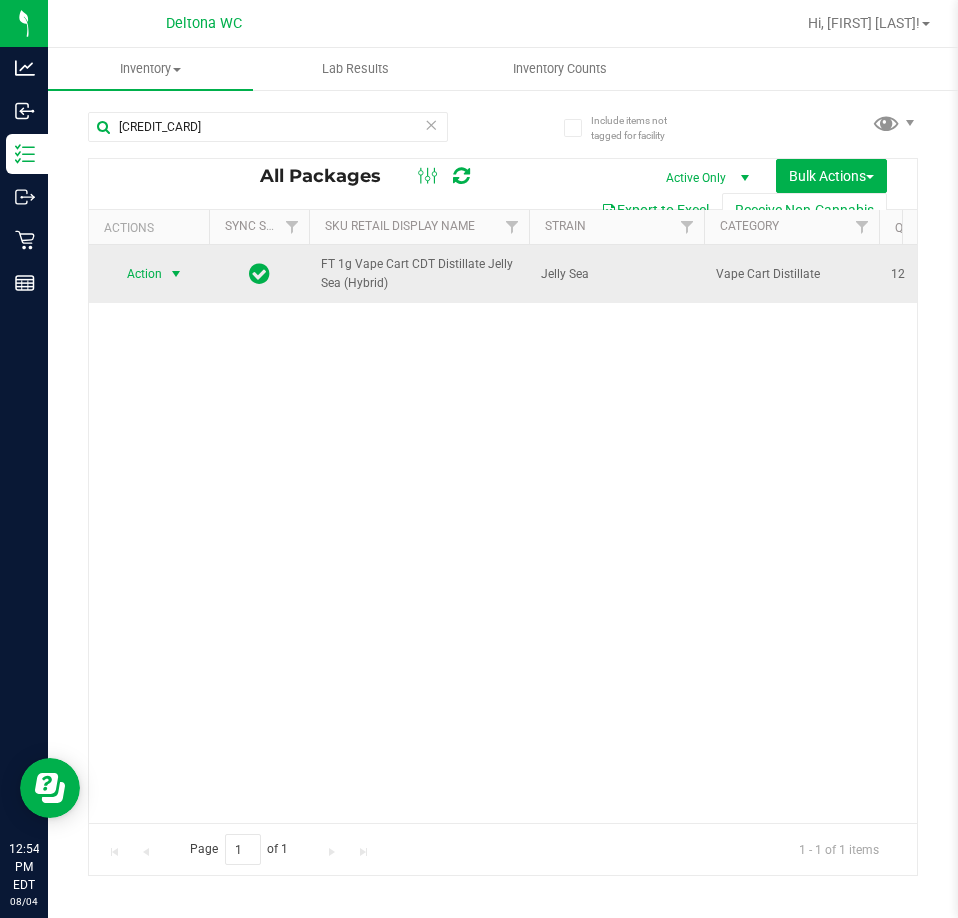click on "Action" at bounding box center [136, 274] 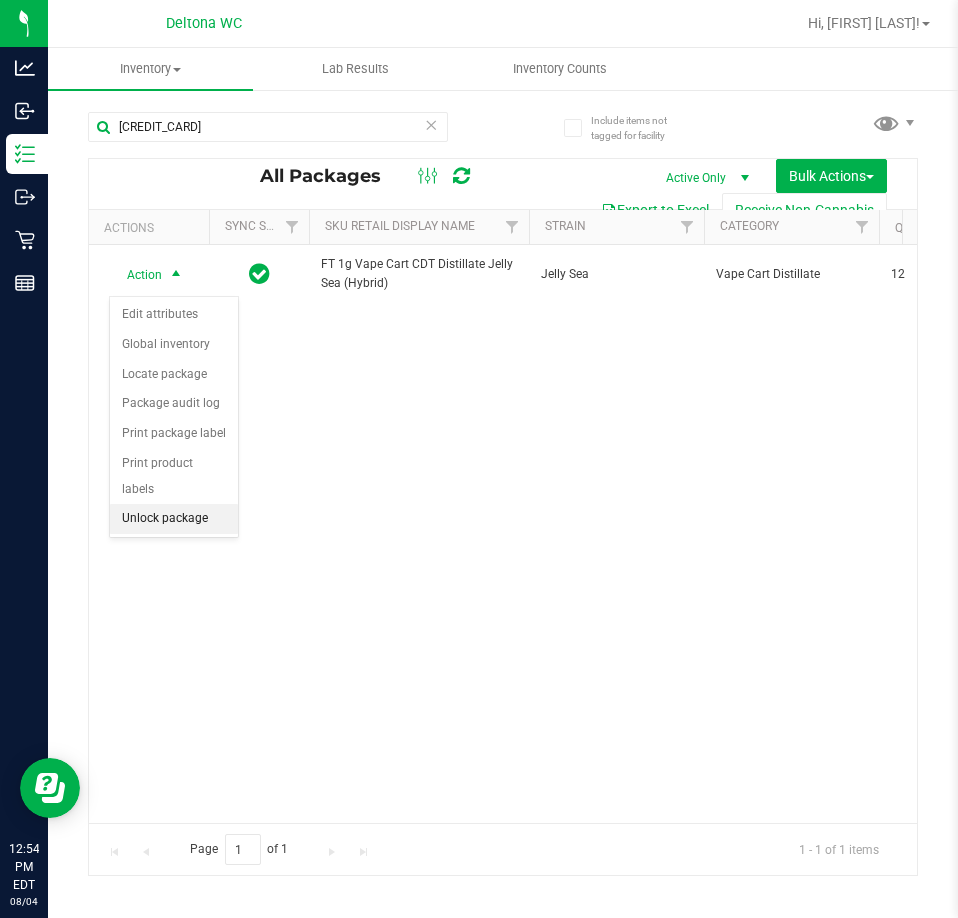 click on "Unlock package" at bounding box center (174, 519) 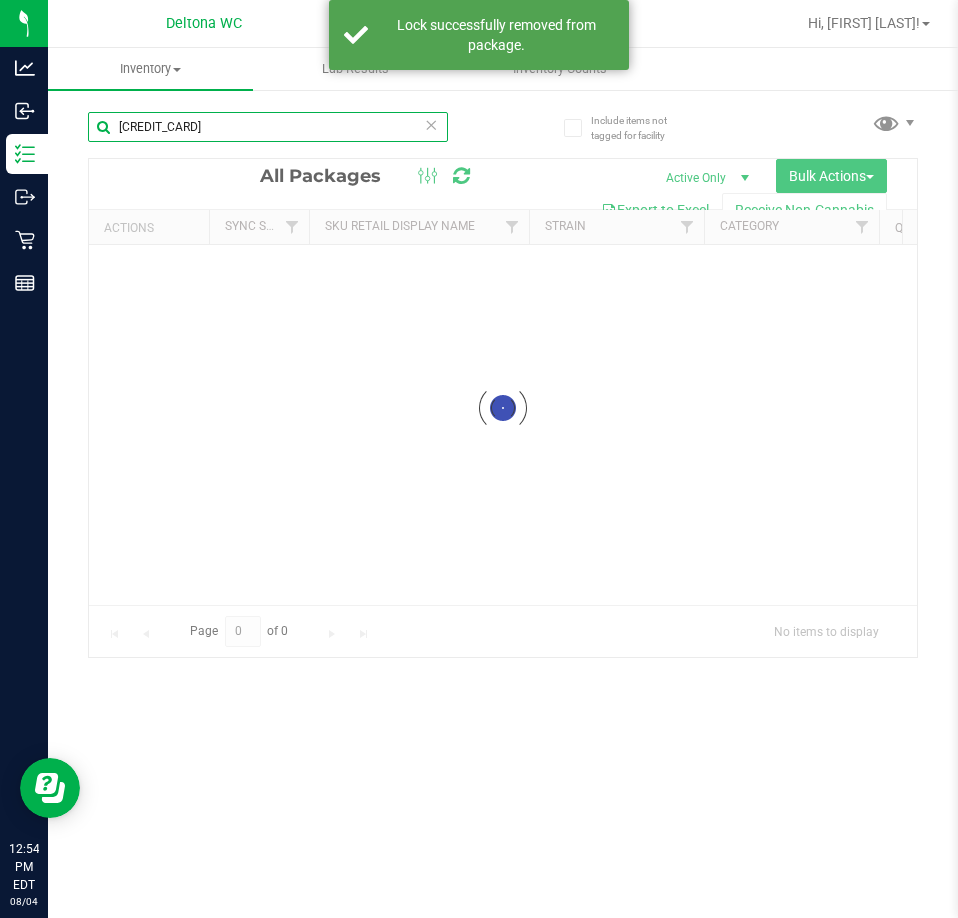 click on "[CREDIT_CARD]" at bounding box center (268, 127) 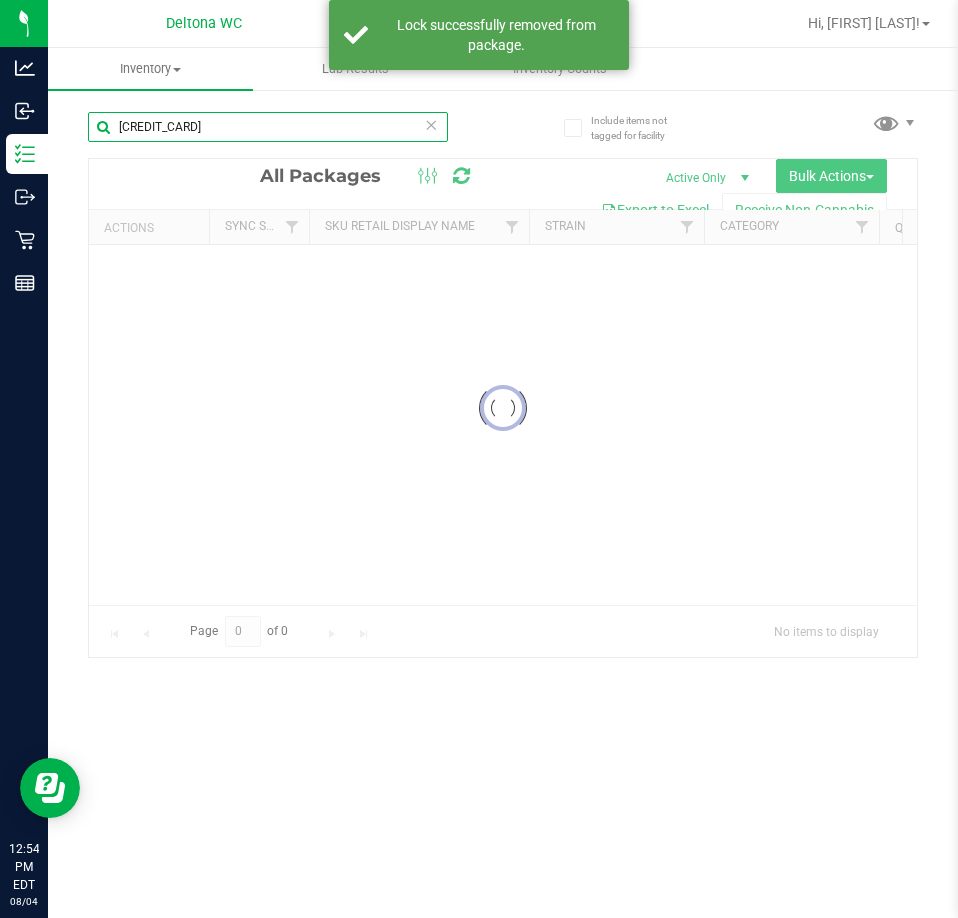 click on "[CREDIT_CARD]" at bounding box center (268, 127) 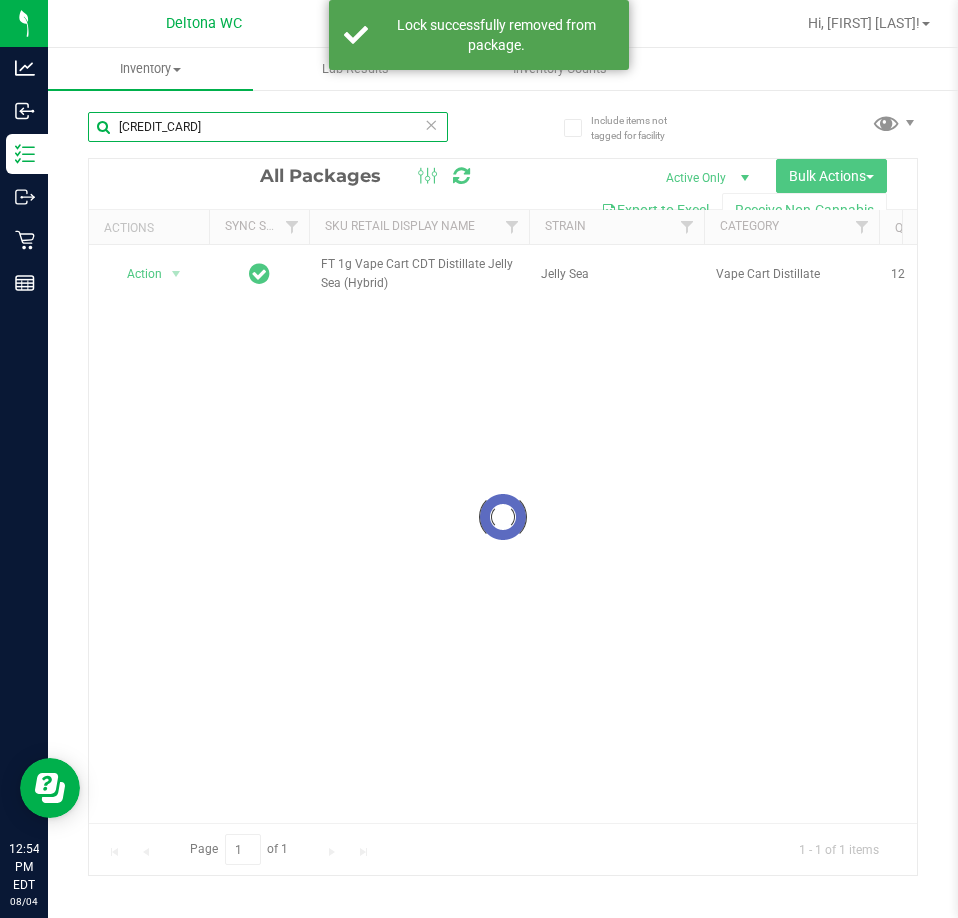type on "7314561892715450" 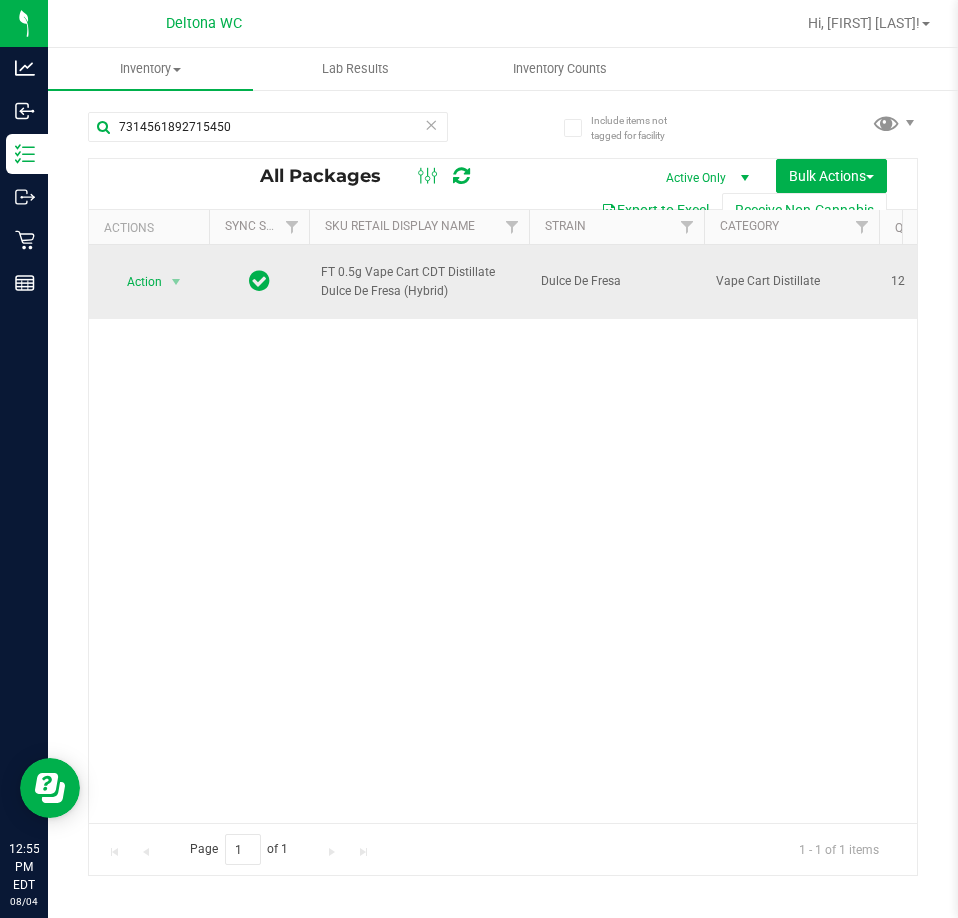 click on "Action Action Edit attributes Global inventory Locate package Package audit log Print package label Print product labels Unlock package" at bounding box center (149, 282) 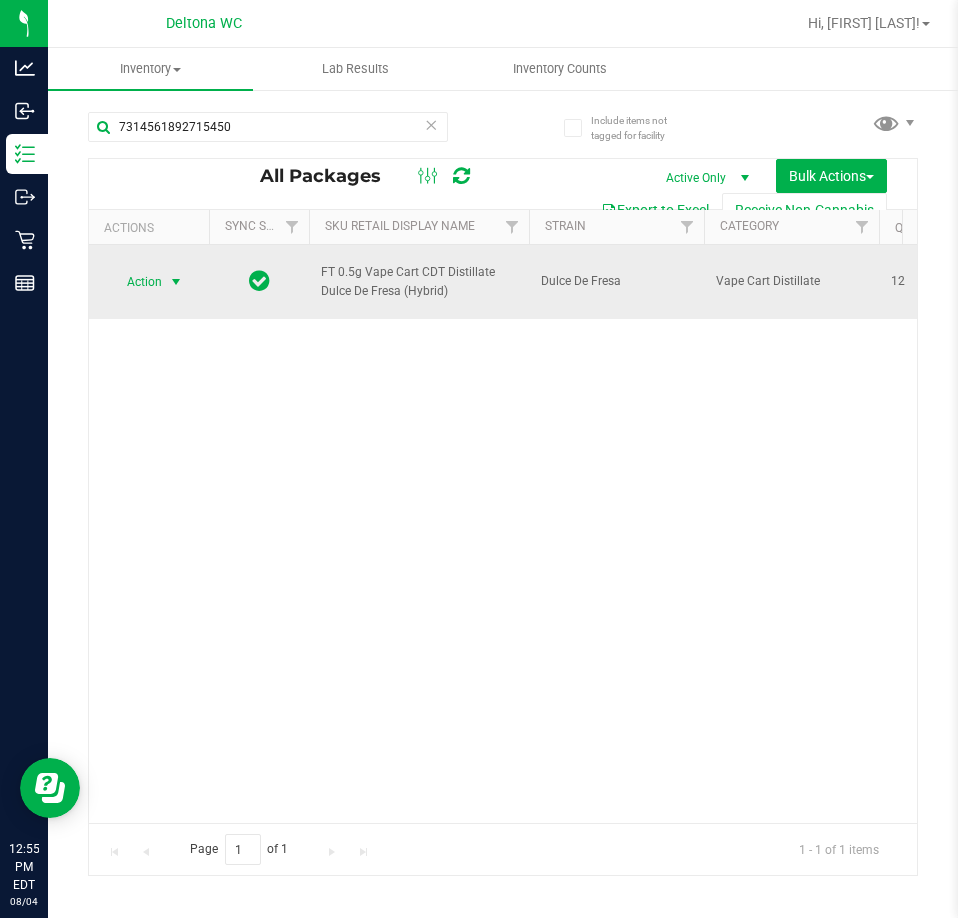 click on "Action" at bounding box center (136, 282) 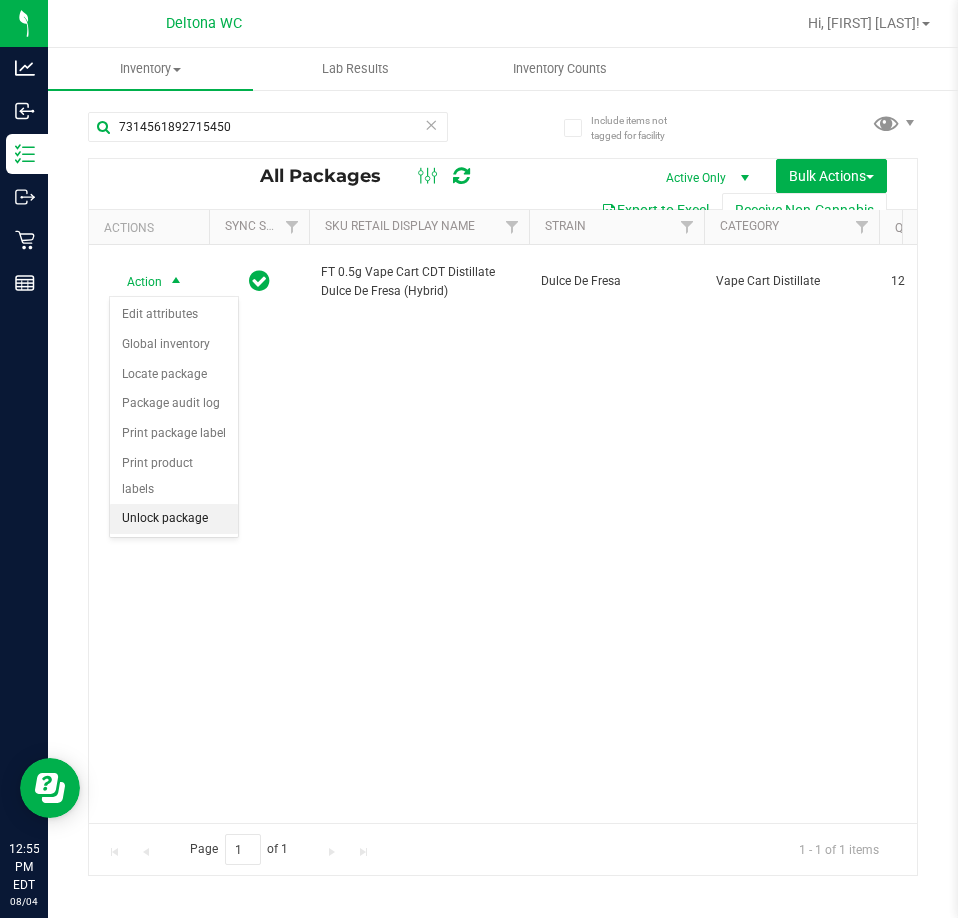 click on "Unlock package" at bounding box center (174, 519) 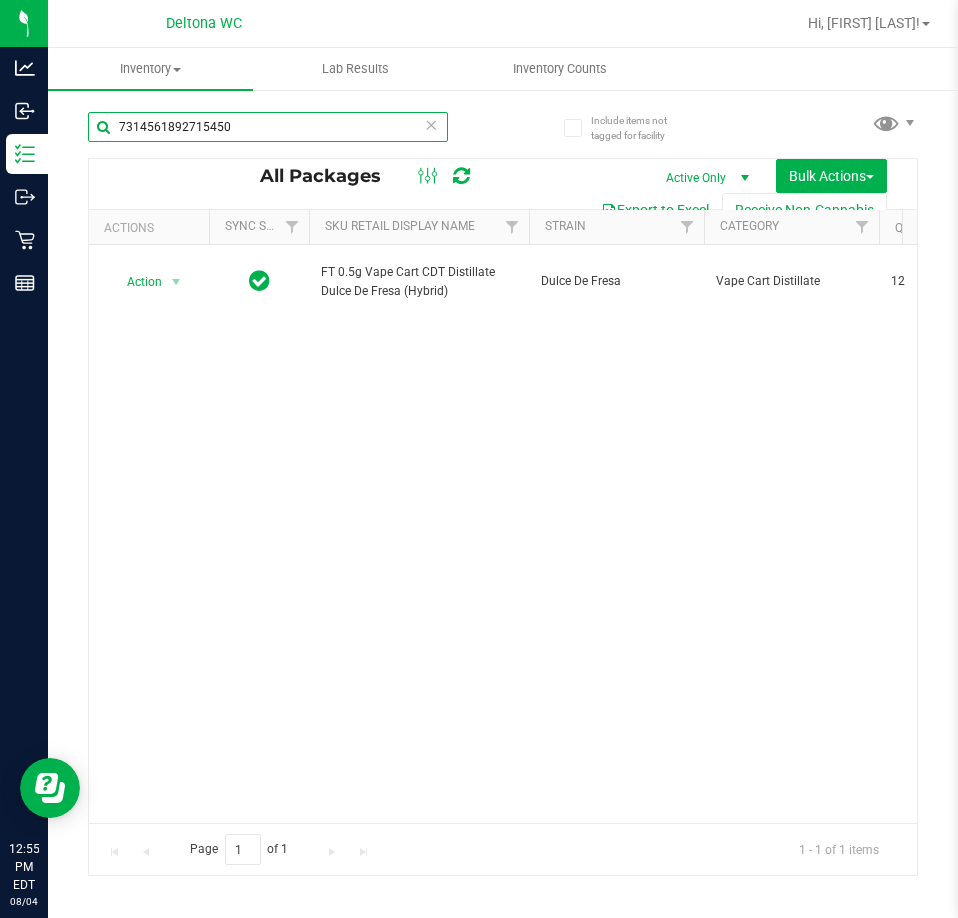 drag, startPoint x: 246, startPoint y: 118, endPoint x: -1, endPoint y: 95, distance: 248.06854 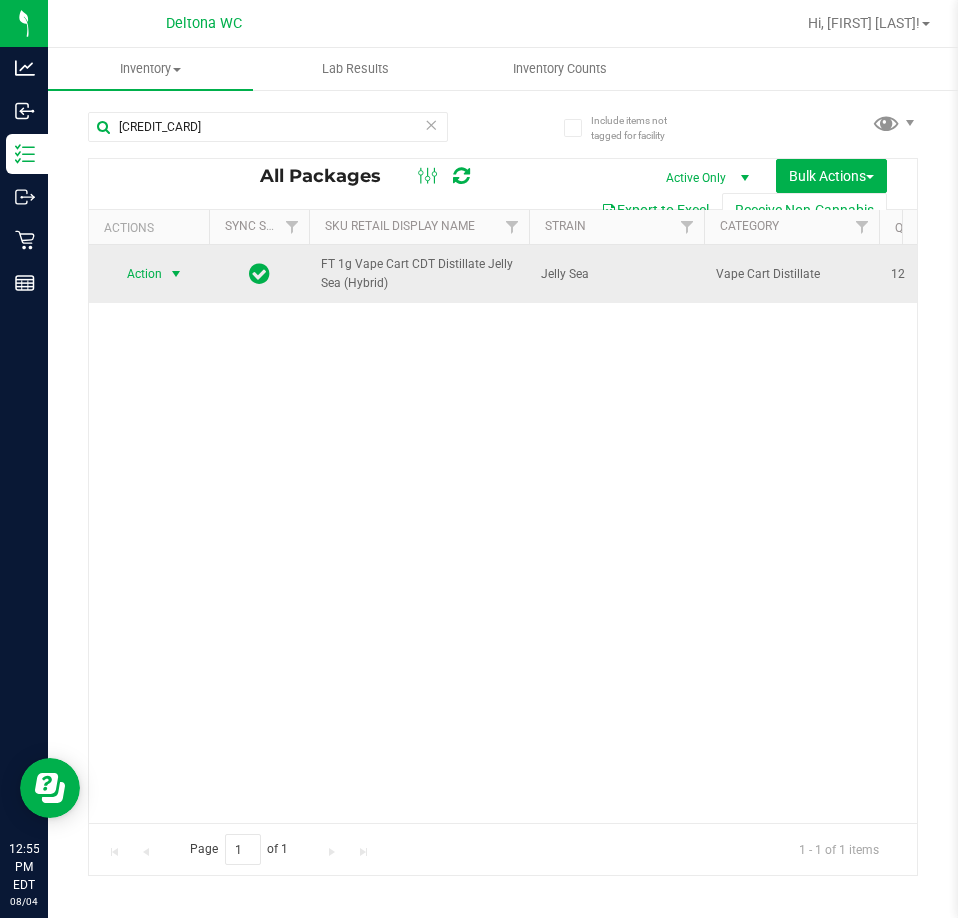 drag, startPoint x: 149, startPoint y: 280, endPoint x: 154, endPoint y: 289, distance: 10.29563 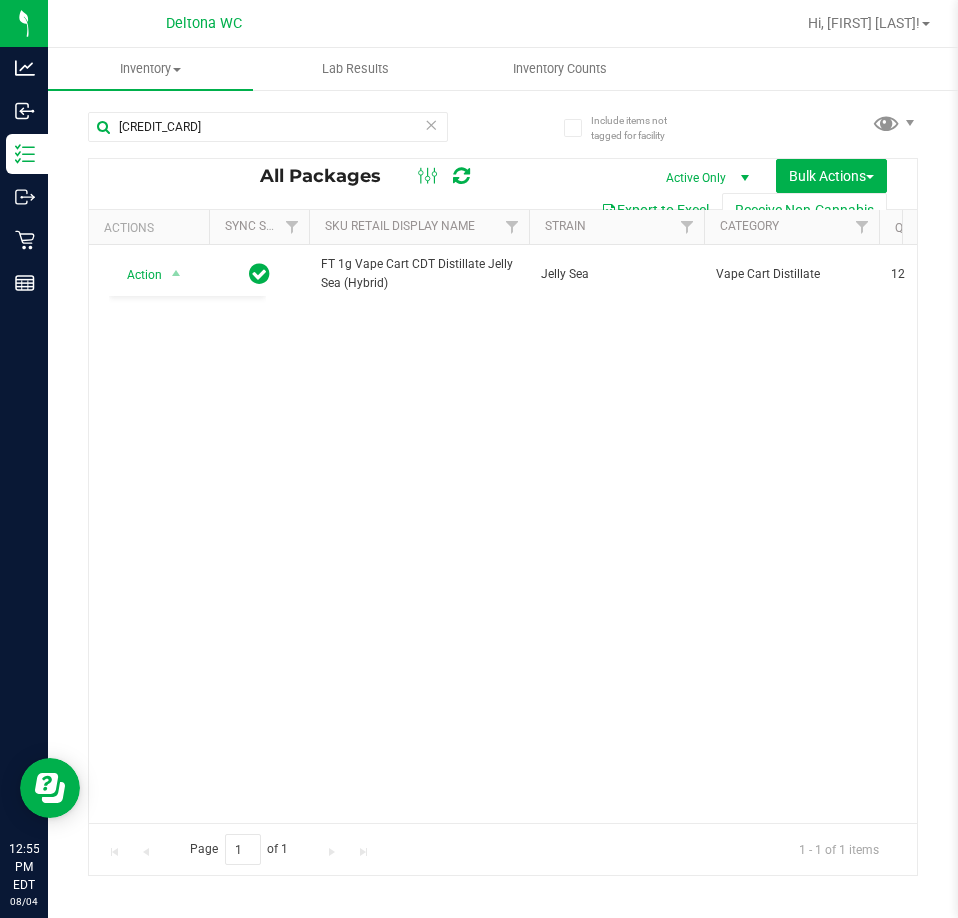 click on "Action Action Adjust qty Create package Edit attributes Global inventory Locate package Lock package Package audit log Print package label Print product labels Schedule for destruction
FT 1g Vape Cart CDT Distillate Jelly Sea (Hybrid)
Jelly Sea
Vape Cart Distillate
12
7113090426792568
FLSRWGM-20250730-1358
12
FT - VAPE CART CDT DISTILLATE - 1G - JGN - HYB
0
79.3000
JUL25JGN01-0724
$95.00000 $0.00000 BAP-CAR-FT-CDT-JGN1M 00001730
Each
(1 g ea.)" at bounding box center (503, 534) 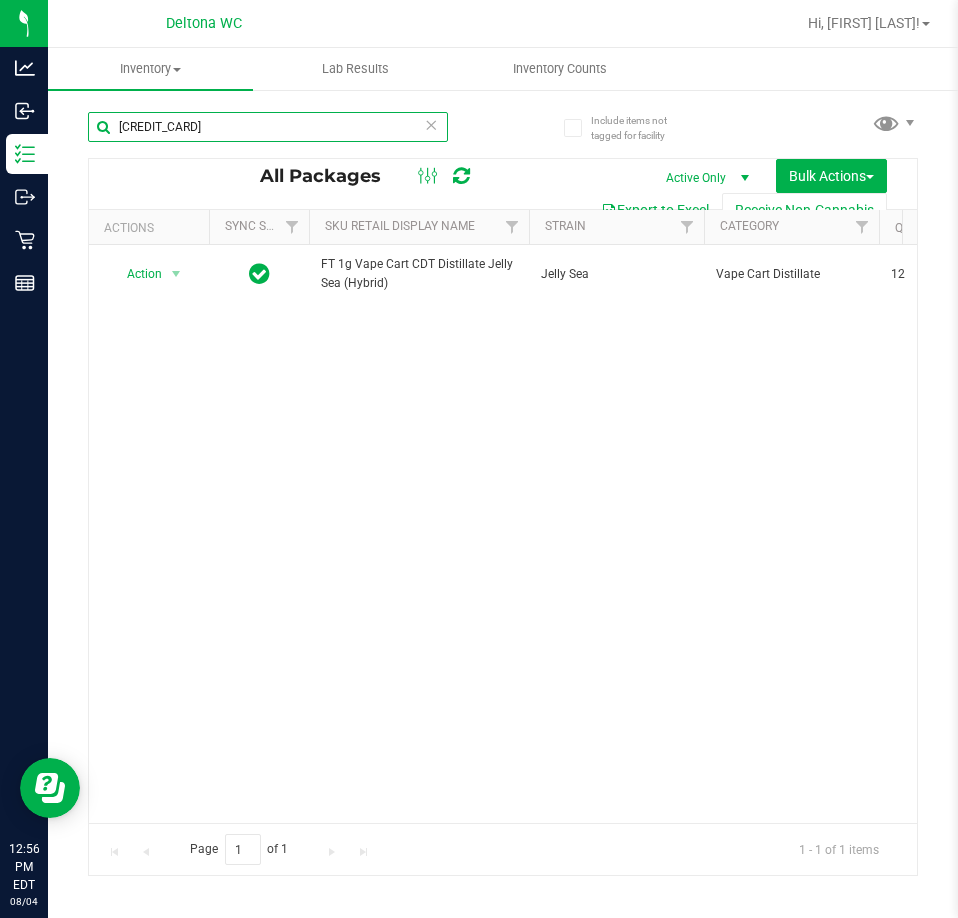 drag, startPoint x: 287, startPoint y: 122, endPoint x: -1, endPoint y: -121, distance: 376.81958 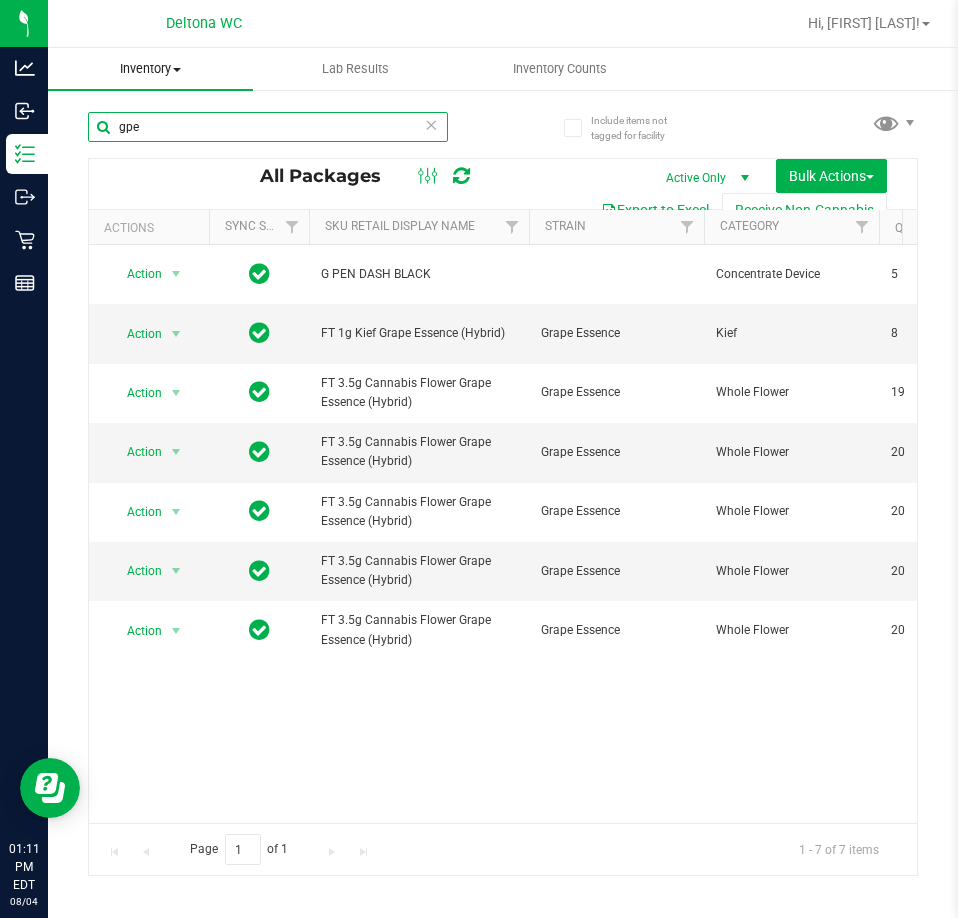 drag, startPoint x: 238, startPoint y: 126, endPoint x: 136, endPoint y: 60, distance: 121.49074 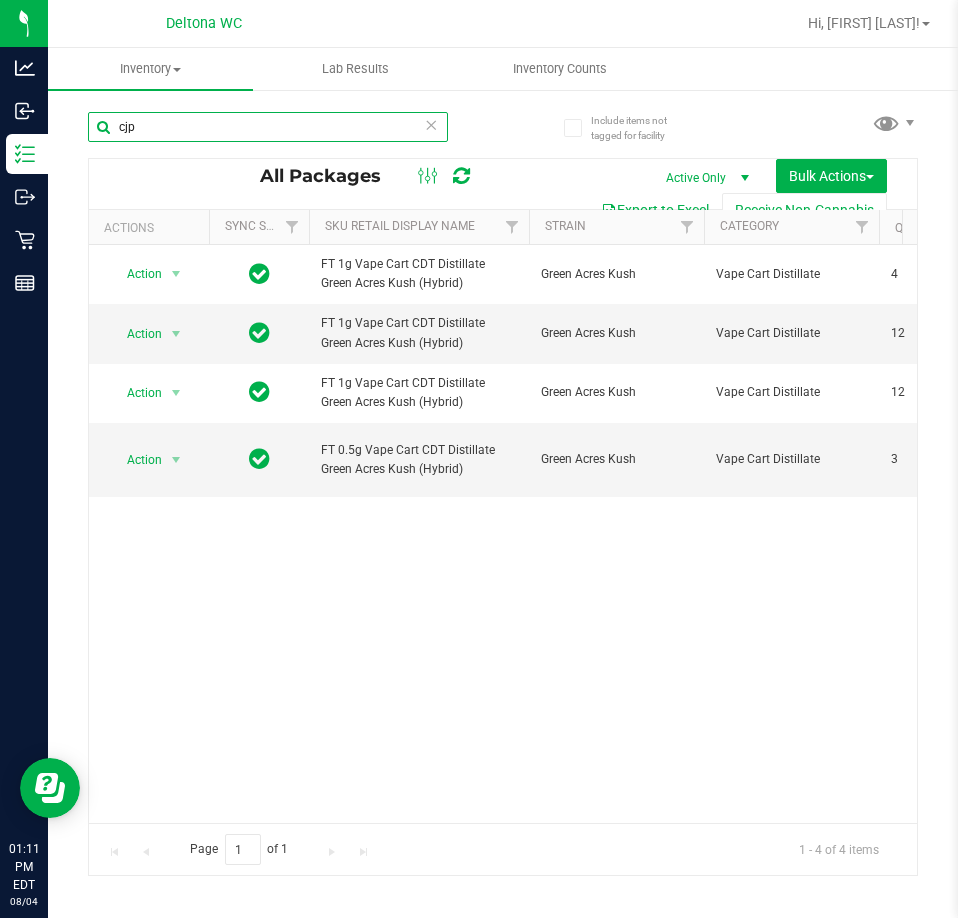 scroll, scrollTop: 0, scrollLeft: 75, axis: horizontal 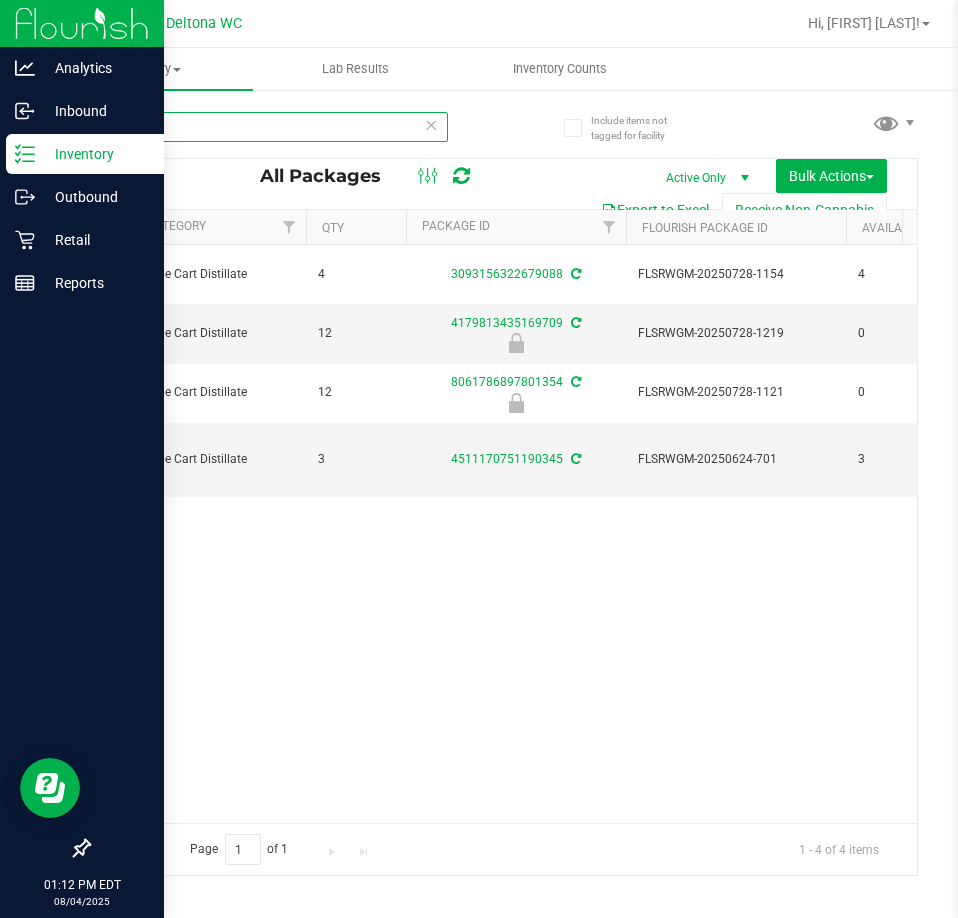 drag, startPoint x: 149, startPoint y: 126, endPoint x: 0, endPoint y: 5, distance: 191.9427 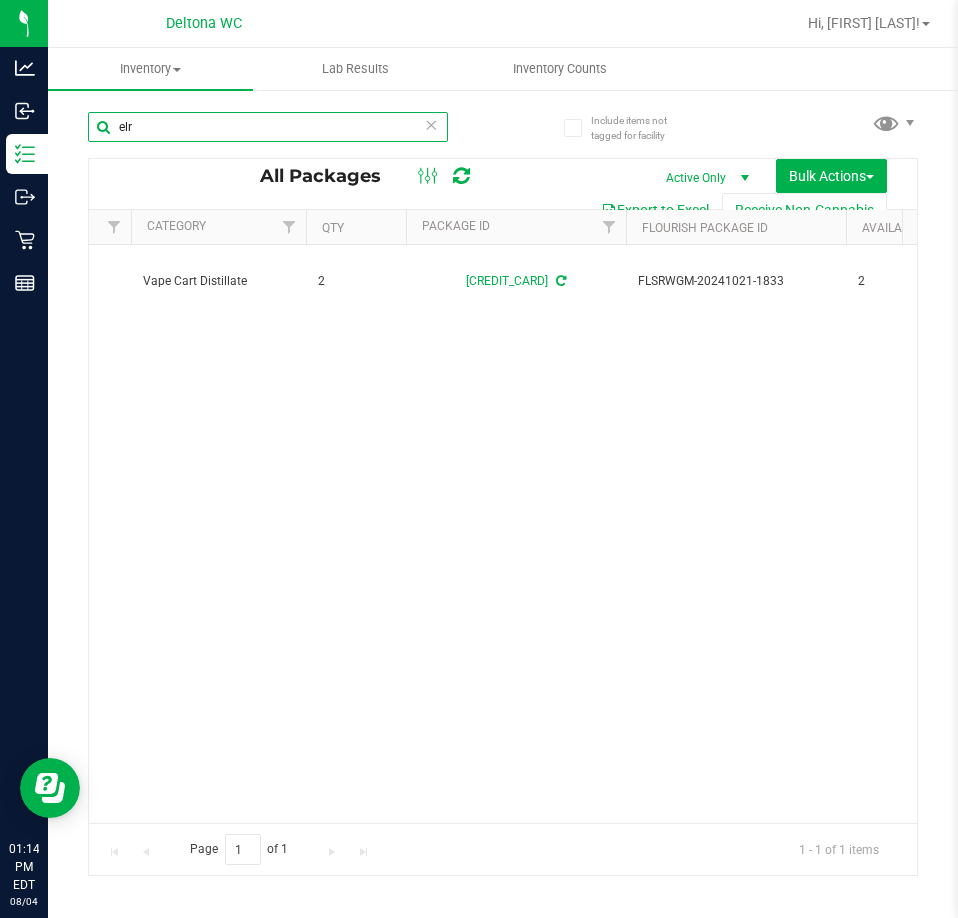 drag, startPoint x: 224, startPoint y: 134, endPoint x: -1, endPoint y: 106, distance: 226.73553 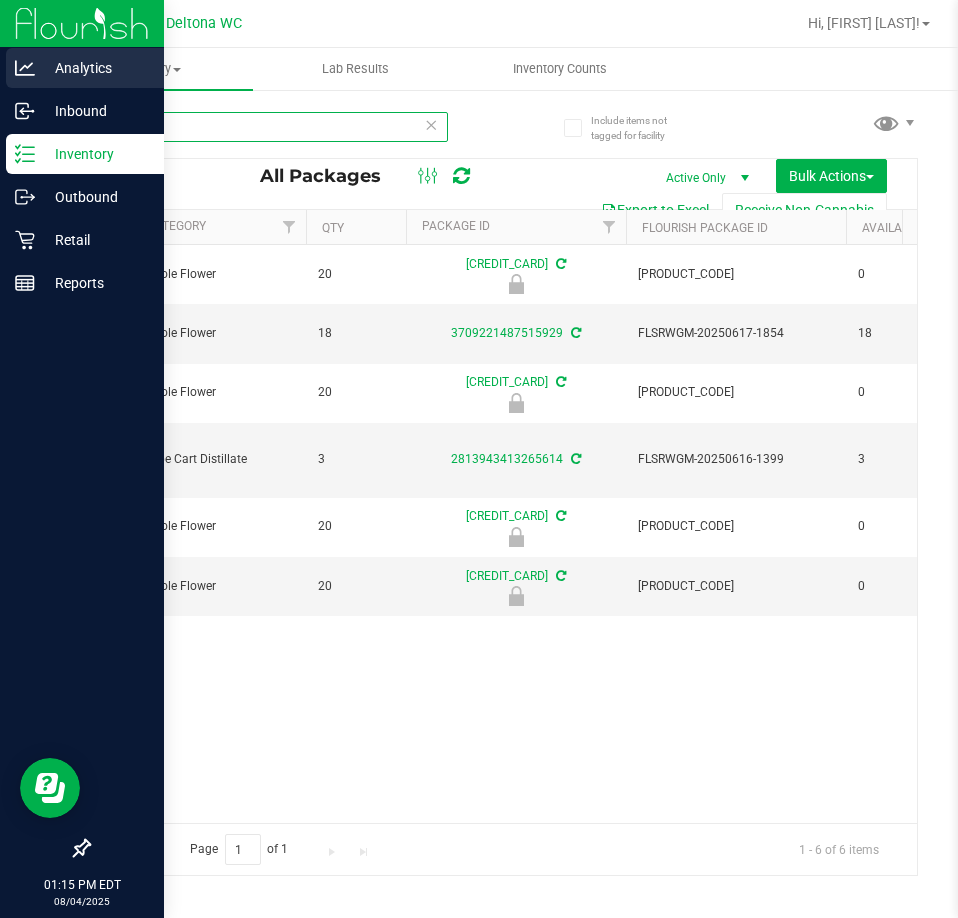 drag, startPoint x: 123, startPoint y: 127, endPoint x: 7, endPoint y: 90, distance: 121.75796 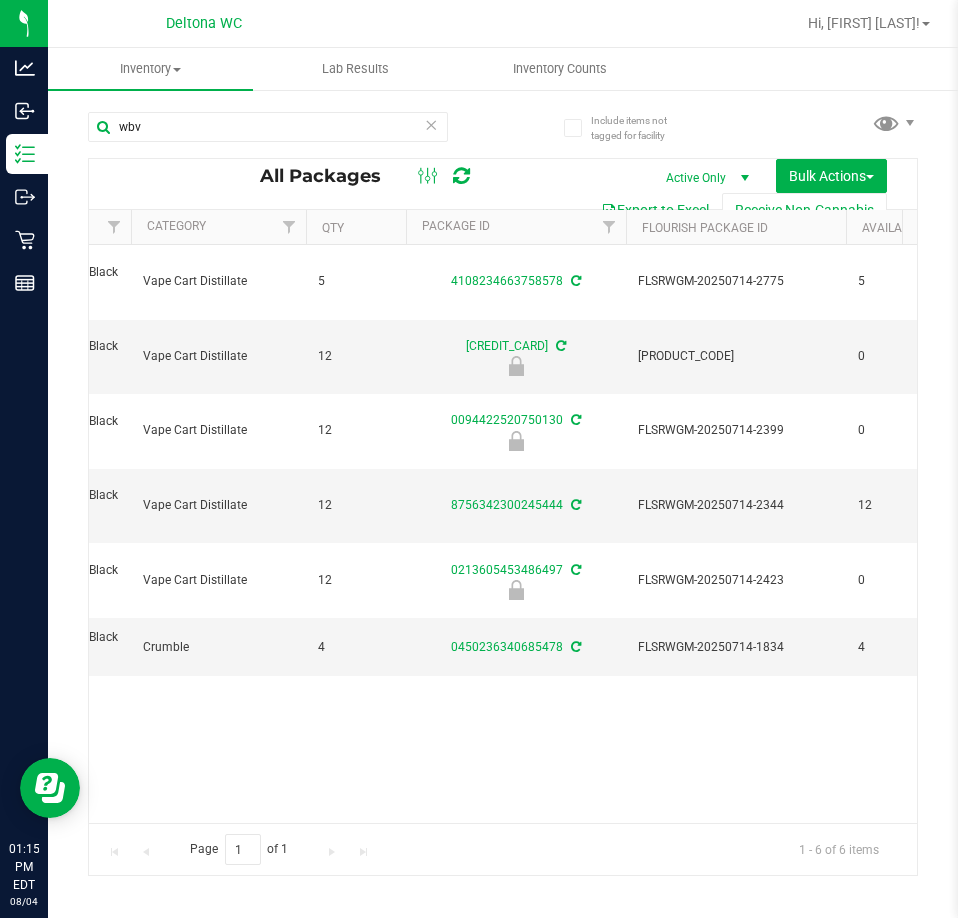 click on "Action Action Adjust qty Create package Edit attributes Global inventory Locate package Lock package Package audit log Print package label Print product labels Schedule for destruction
FT 0.5g Vape Cart CDT Distillate White Hot Guava 14 x Black Velvet (Hybrid)
White Hot Guava 14 x Black Velvet
Vape Cart Distillate
5
[CREDIT_CARD]
[PRODUCT_CODE]
5
FT - VAPE CART CDT DISTILLATE - 0.5G - WBV - HYB
0
76.7000
[PRODUCT_CODE]
$55.00000 $0.00000 BAP-CAR-FT-CDT-WBV.5M" at bounding box center (503, 534) 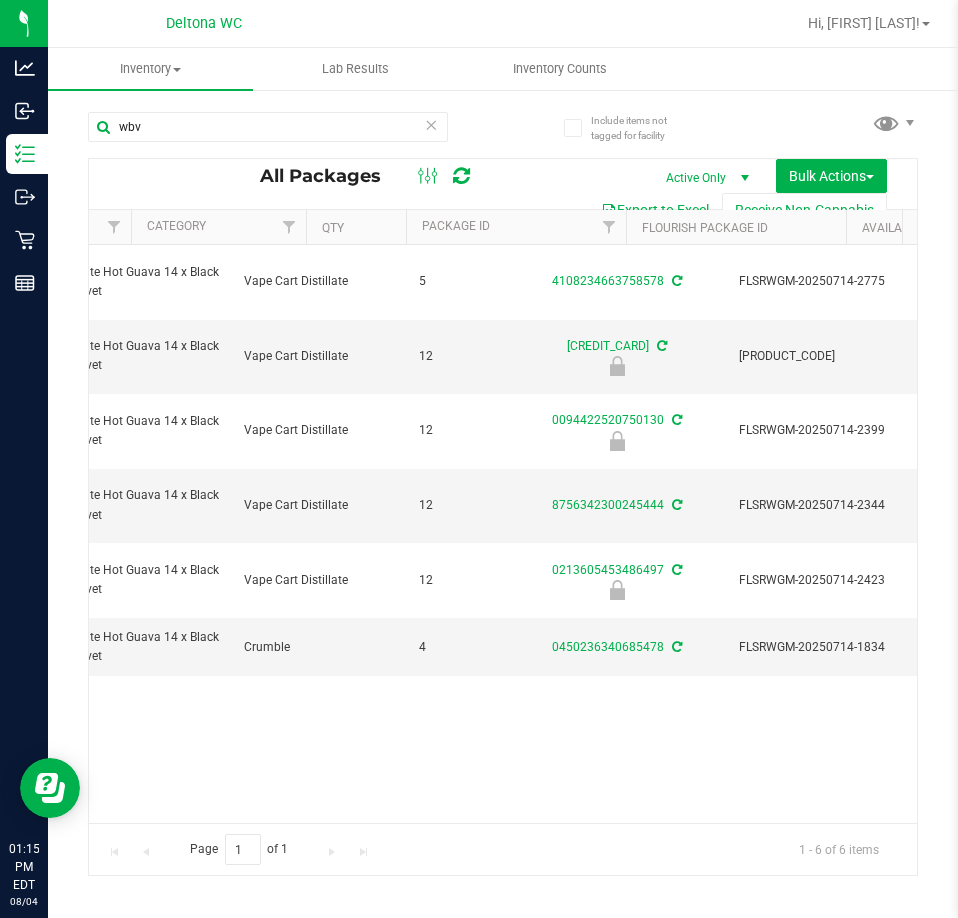 scroll, scrollTop: 0, scrollLeft: 472, axis: horizontal 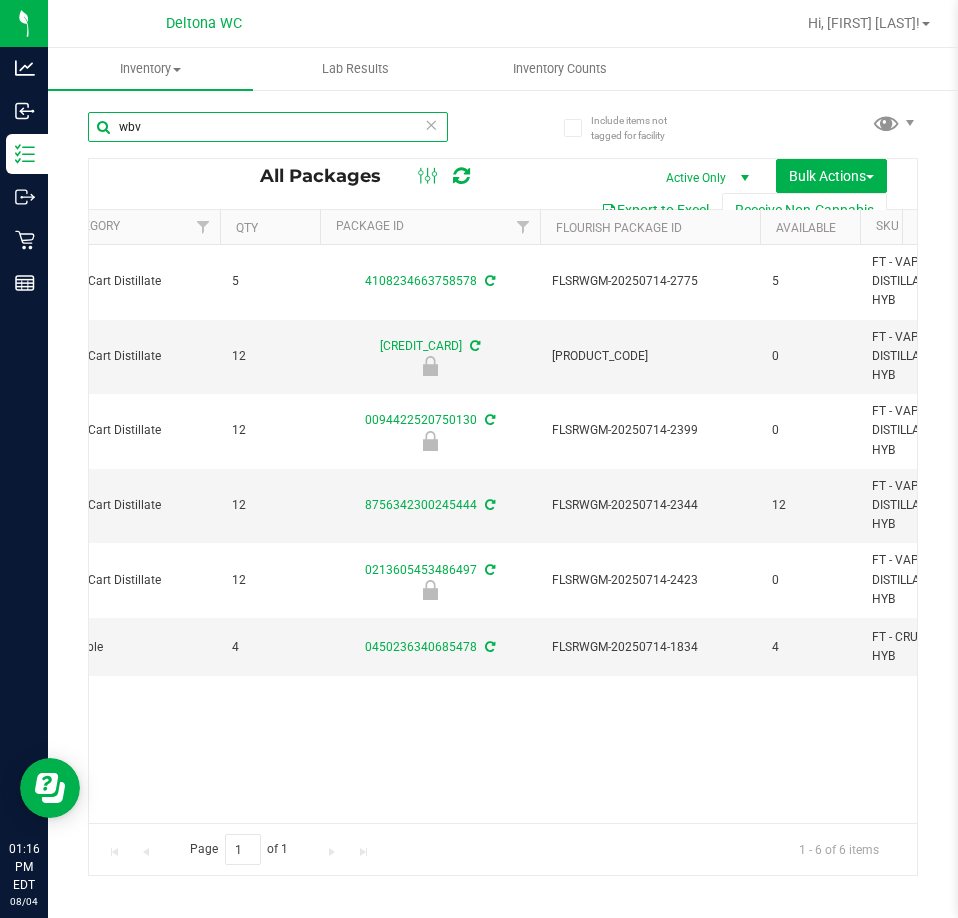 drag, startPoint x: 386, startPoint y: 134, endPoint x: -1, endPoint y: 23, distance: 402.60403 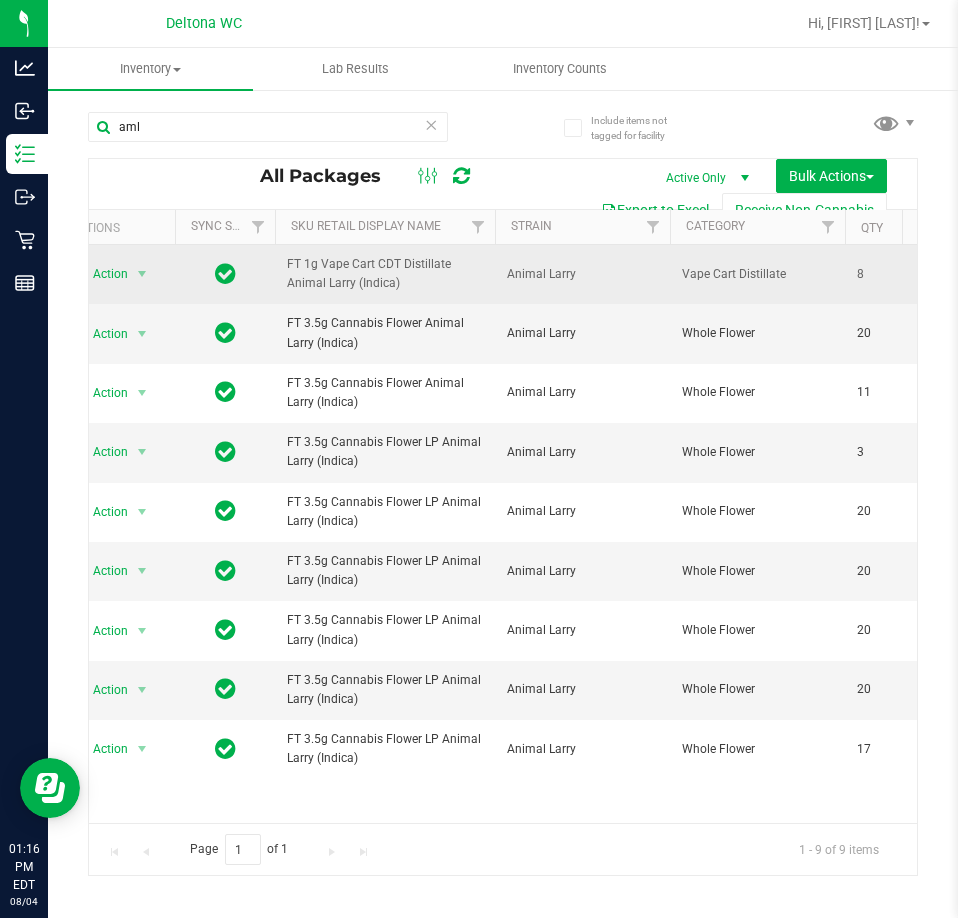 drag, startPoint x: 416, startPoint y: 281, endPoint x: 286, endPoint y: 261, distance: 131.52946 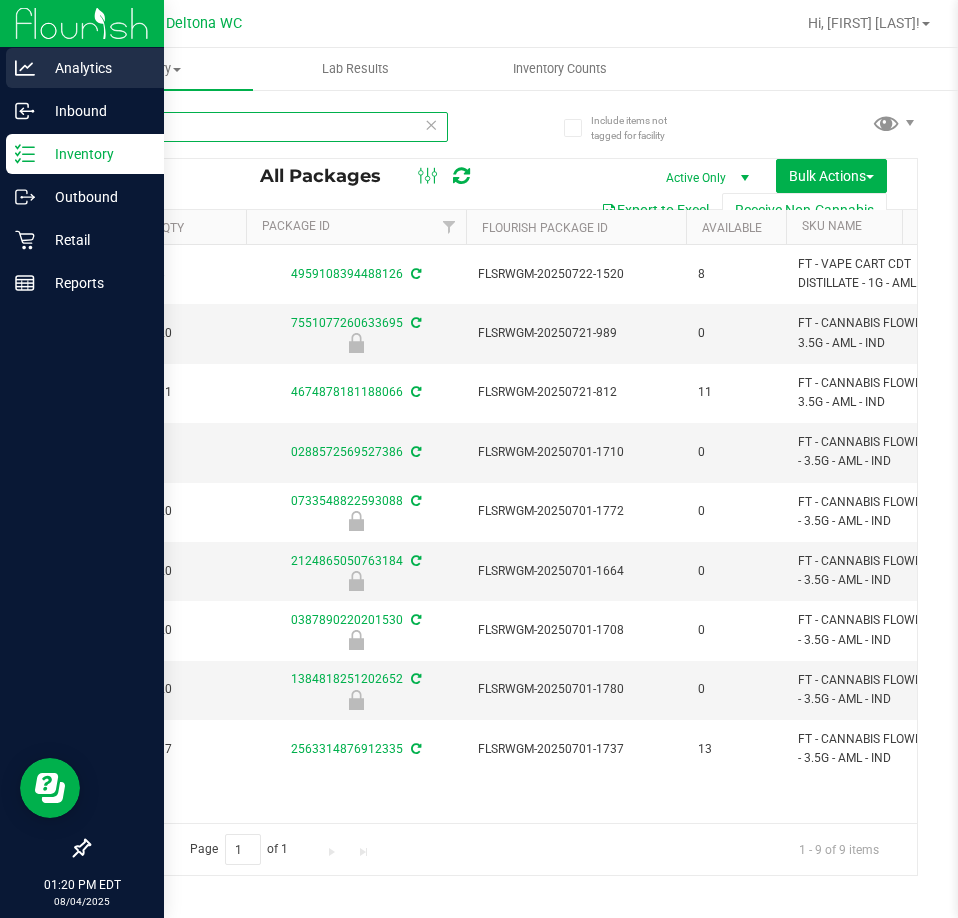 drag, startPoint x: 214, startPoint y: 126, endPoint x: 0, endPoint y: 49, distance: 227.4313 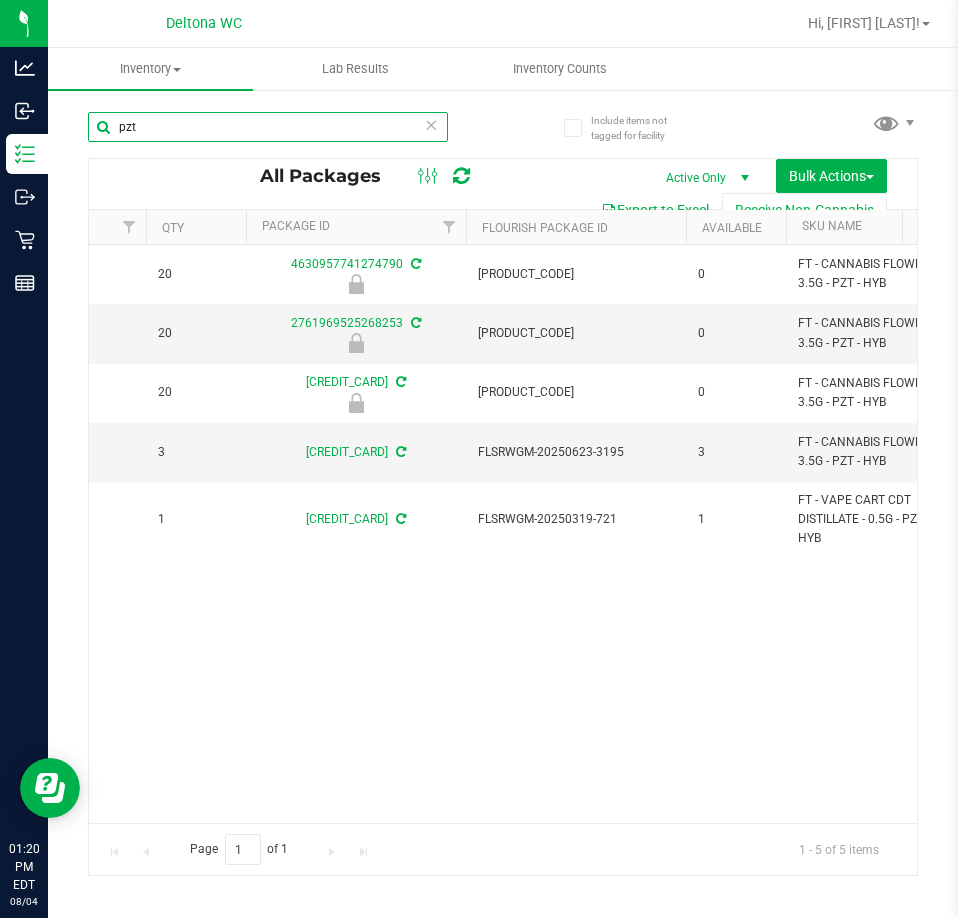 scroll, scrollTop: 0, scrollLeft: 0, axis: both 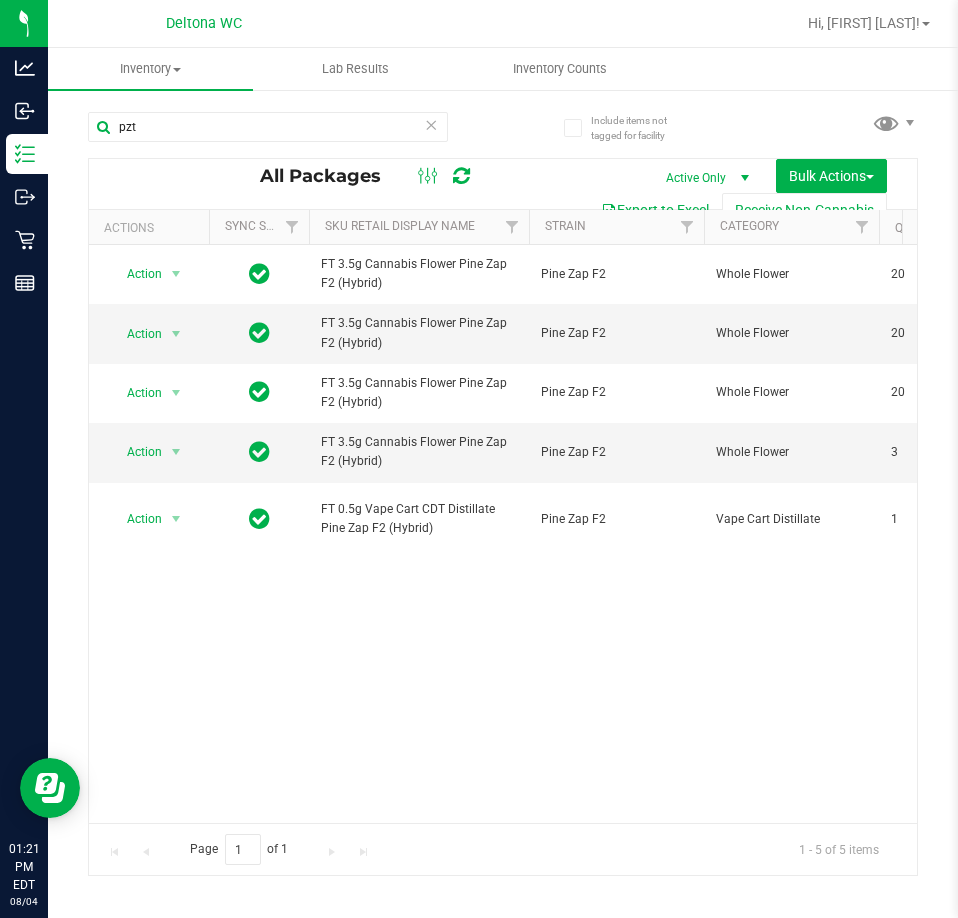 click on "Action Action Edit attributes Global inventory Locate package Package audit log Print package label Print product labels Unlock package
FT 3.5g Cannabis Flower Pine Zap F2 (Hybrid)
Pine Zap F2
Whole Flower
20
[CREDIT_CARD]
[PRODUCT_CODE]
0
FT - CANNABIS FLOWER - 3.5G - PZT - HYB
20
30.1000
[PRODUCT_CODE]
Launch Hold
$50.00000 $0.00000 [ORDER_ID]" at bounding box center [503, 534] 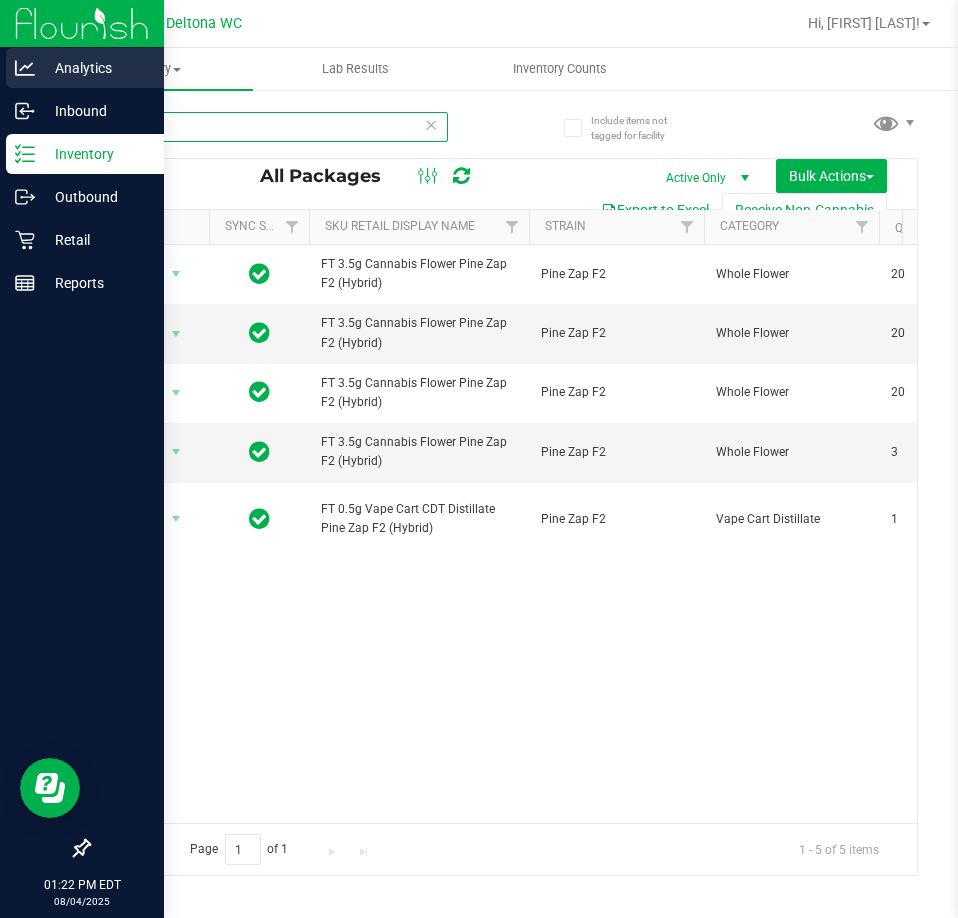 drag, startPoint x: 149, startPoint y: 117, endPoint x: 2, endPoint y: 80, distance: 151.58496 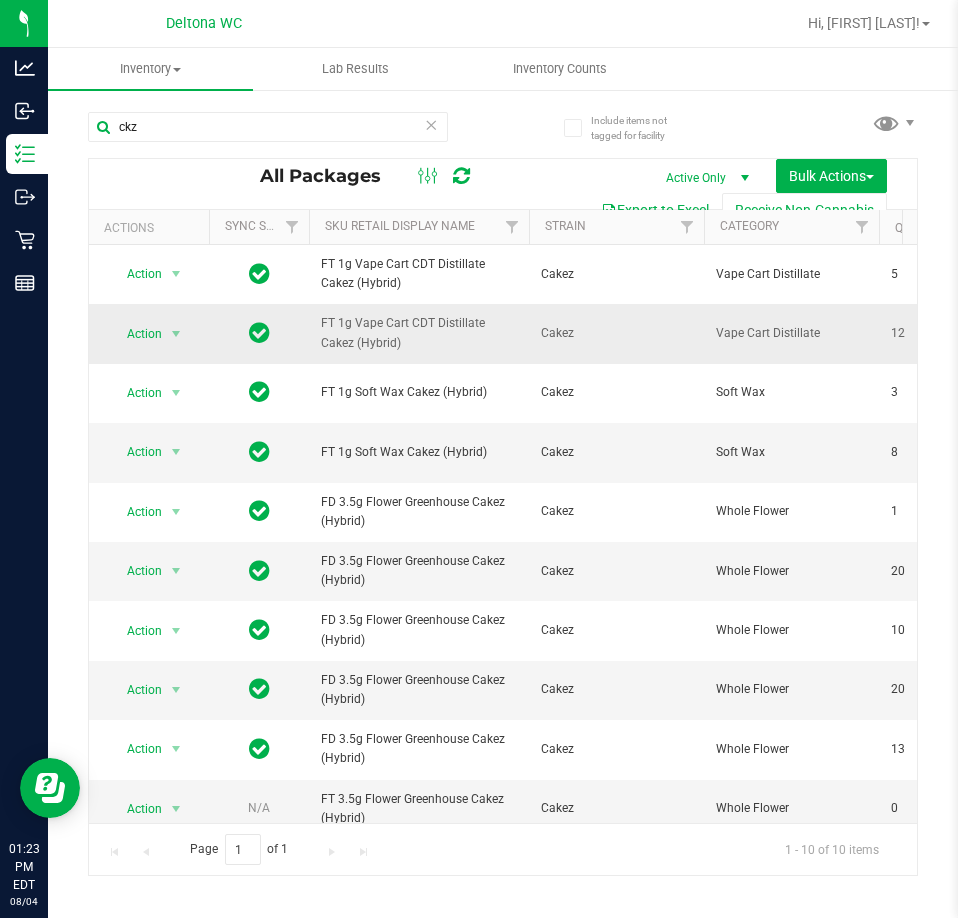 drag, startPoint x: 434, startPoint y: 368, endPoint x: 339, endPoint y: 349, distance: 96.88137 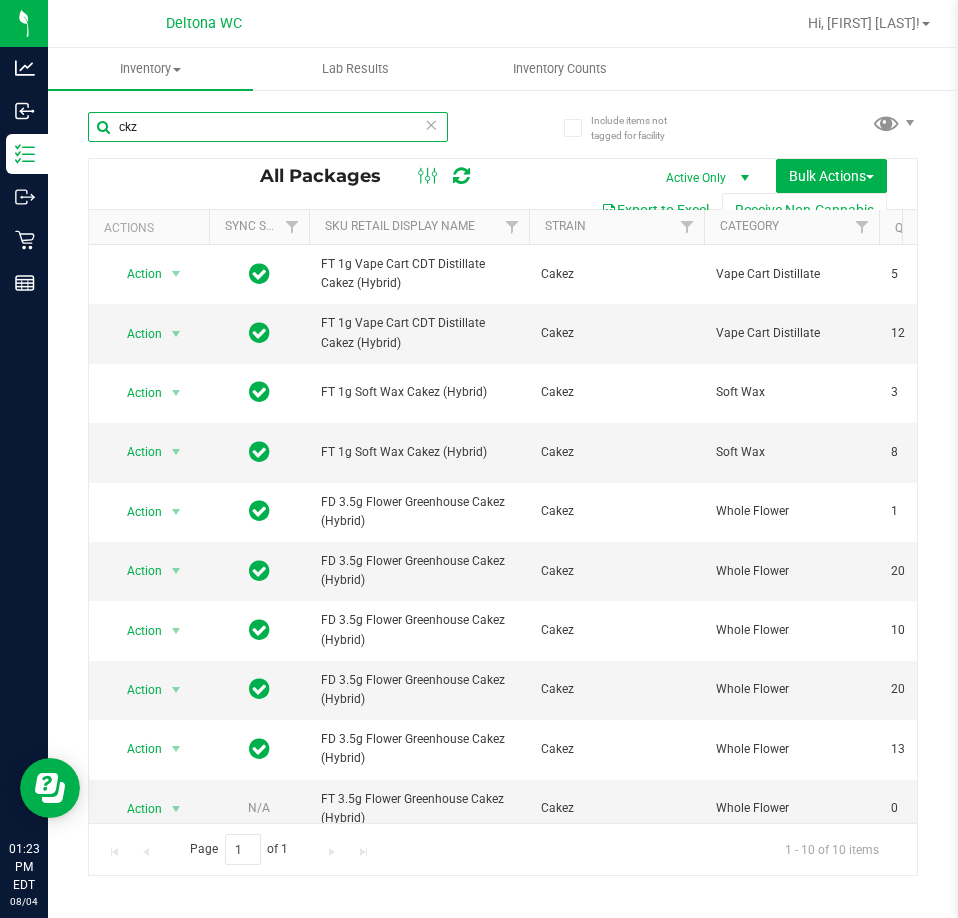 drag, startPoint x: 166, startPoint y: 127, endPoint x: 225, endPoint y: 136, distance: 59.682495 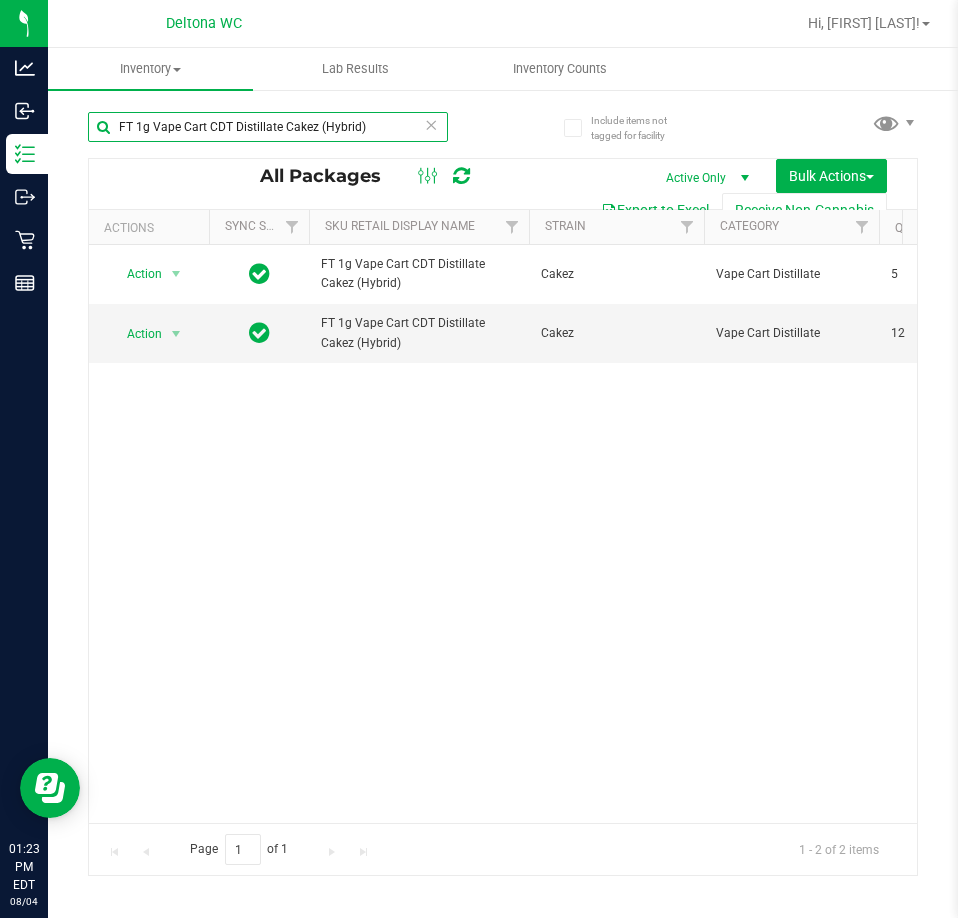 scroll, scrollTop: 0, scrollLeft: 46, axis: horizontal 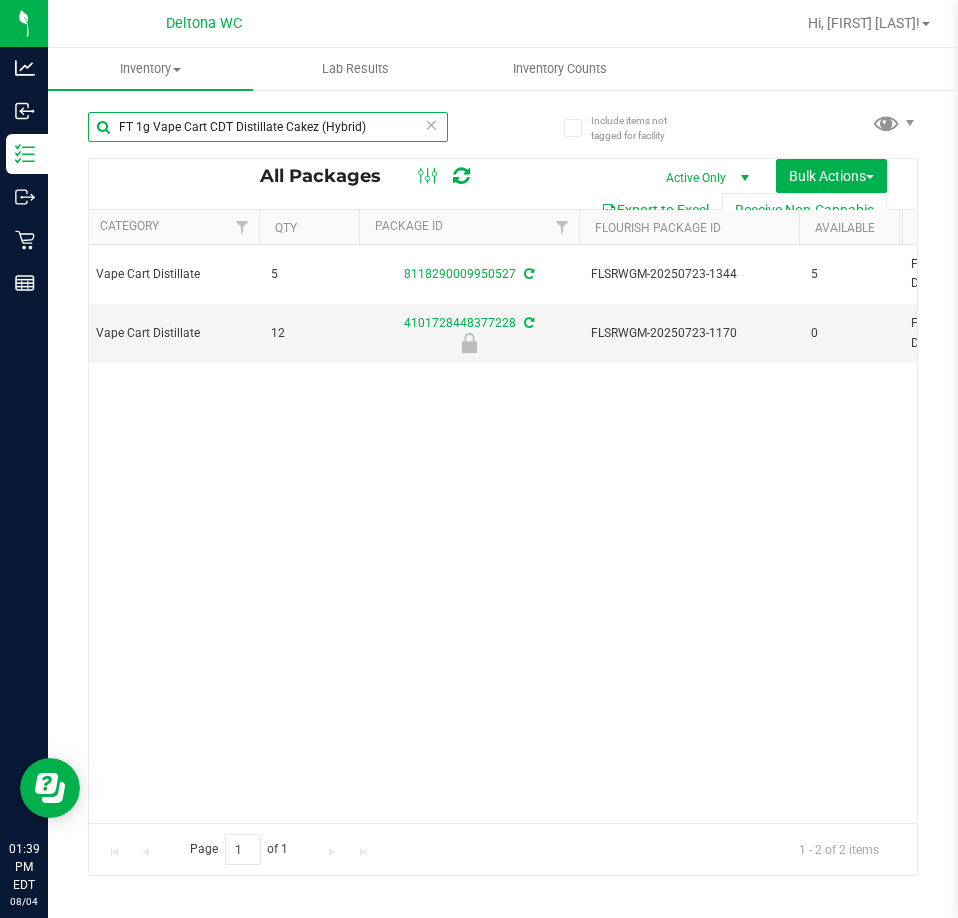 type on "FT 1g Vape Cart CDT Distillate Cakez (Hybrid)" 